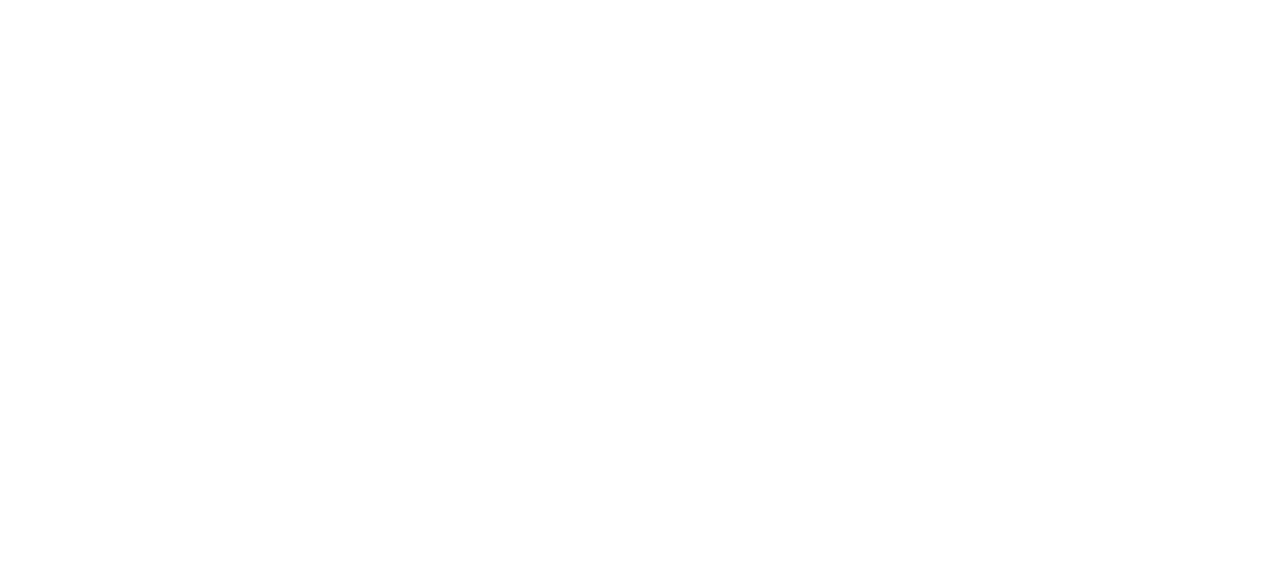 scroll, scrollTop: 0, scrollLeft: 0, axis: both 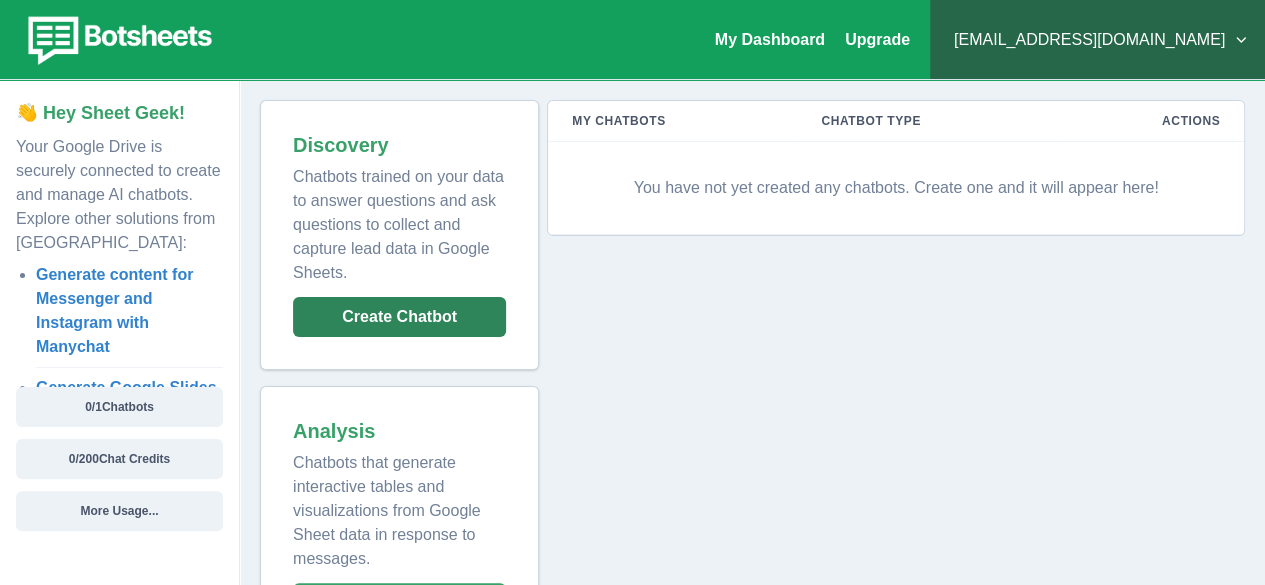 click on "Create Chatbot" at bounding box center (399, 317) 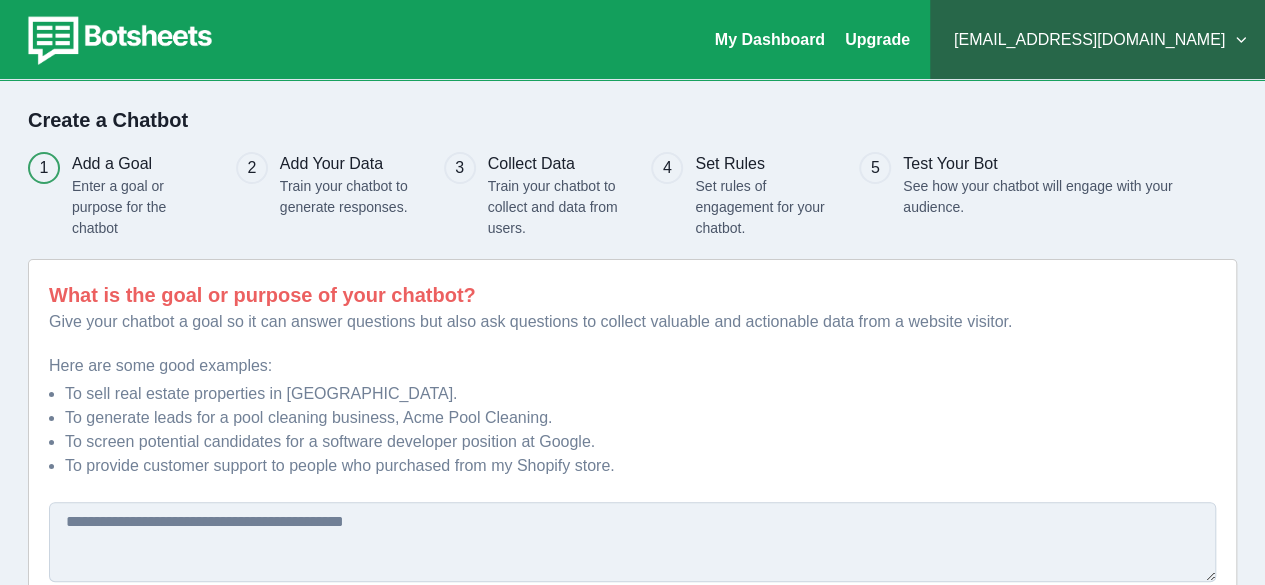 scroll, scrollTop: 165, scrollLeft: 0, axis: vertical 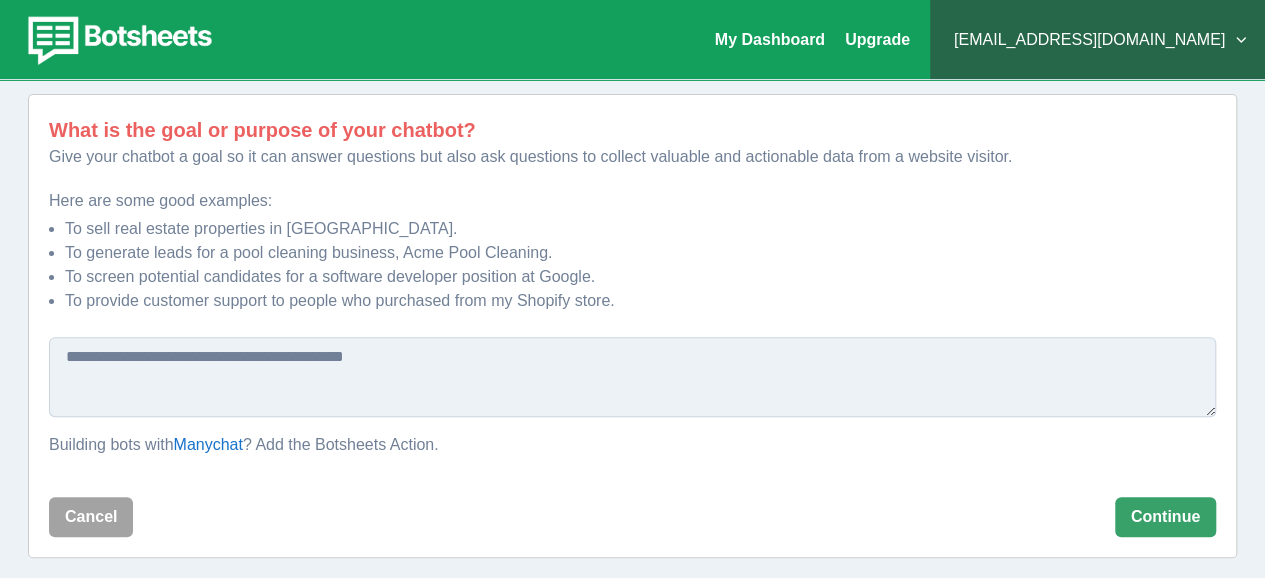 click at bounding box center (632, 377) 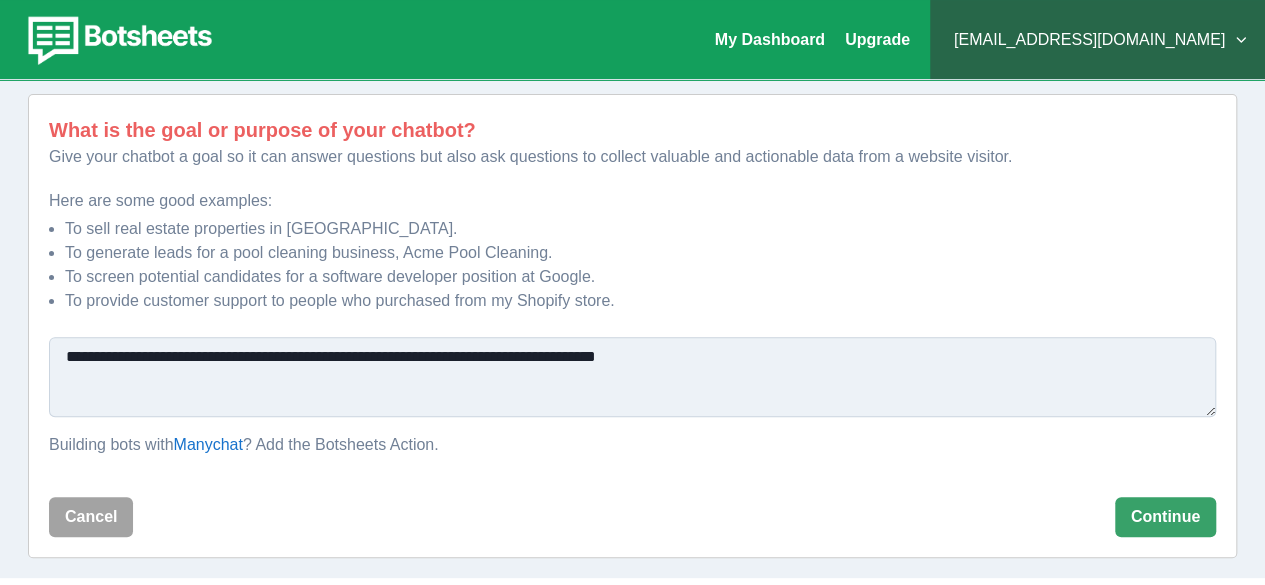 type on "**********" 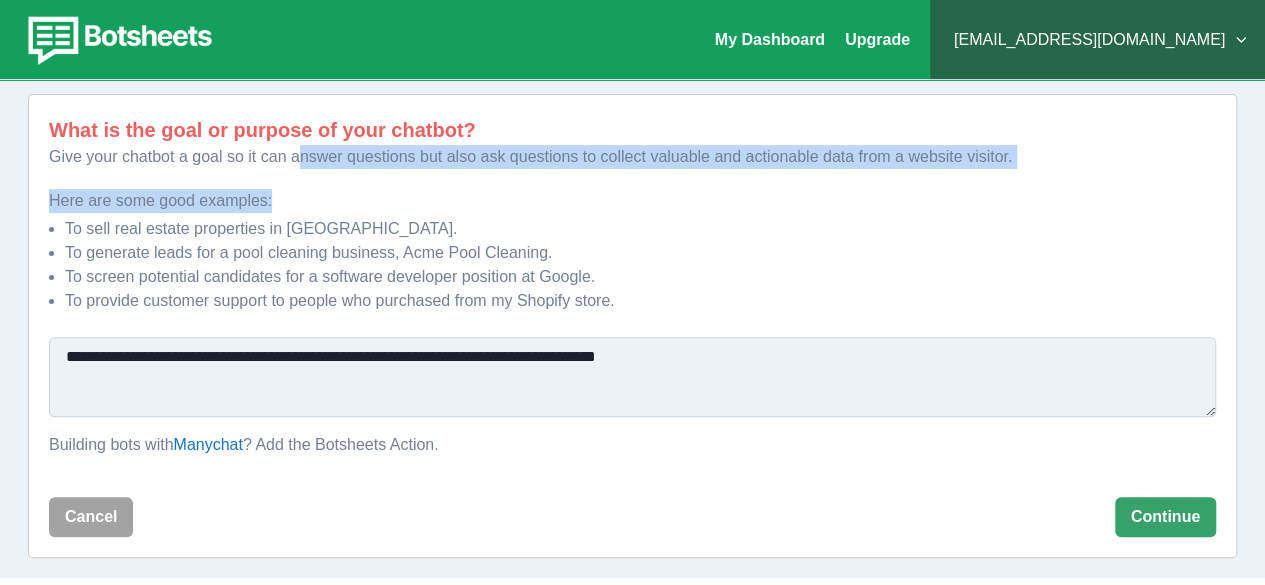 drag, startPoint x: 297, startPoint y: 161, endPoint x: 916, endPoint y: 179, distance: 619.26166 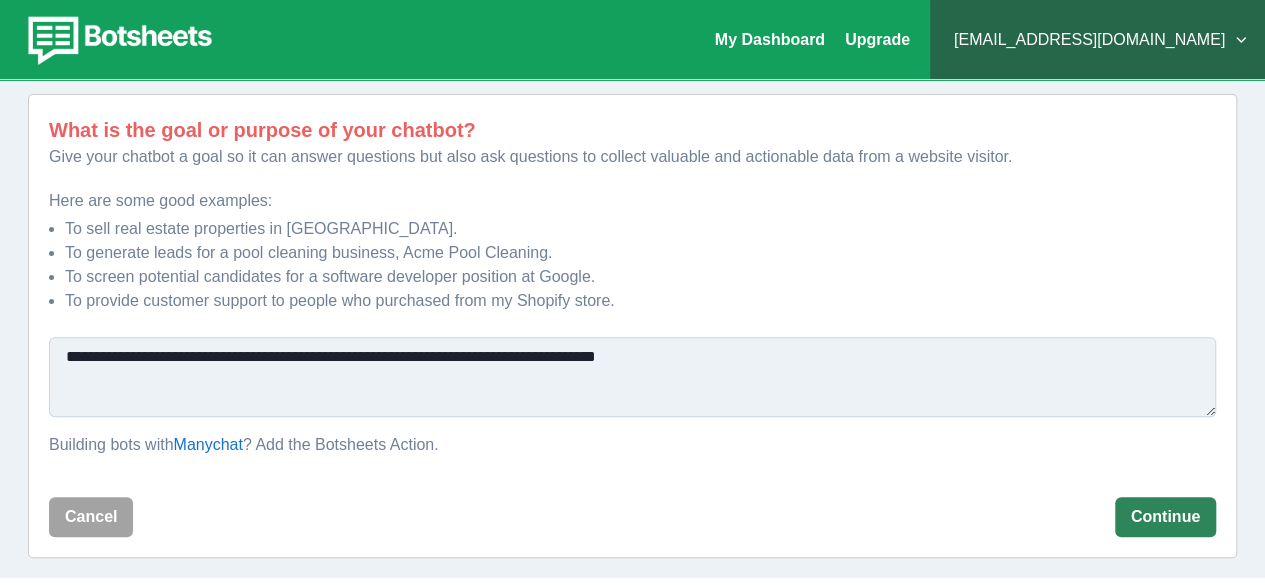 click on "Continue" at bounding box center [1165, 517] 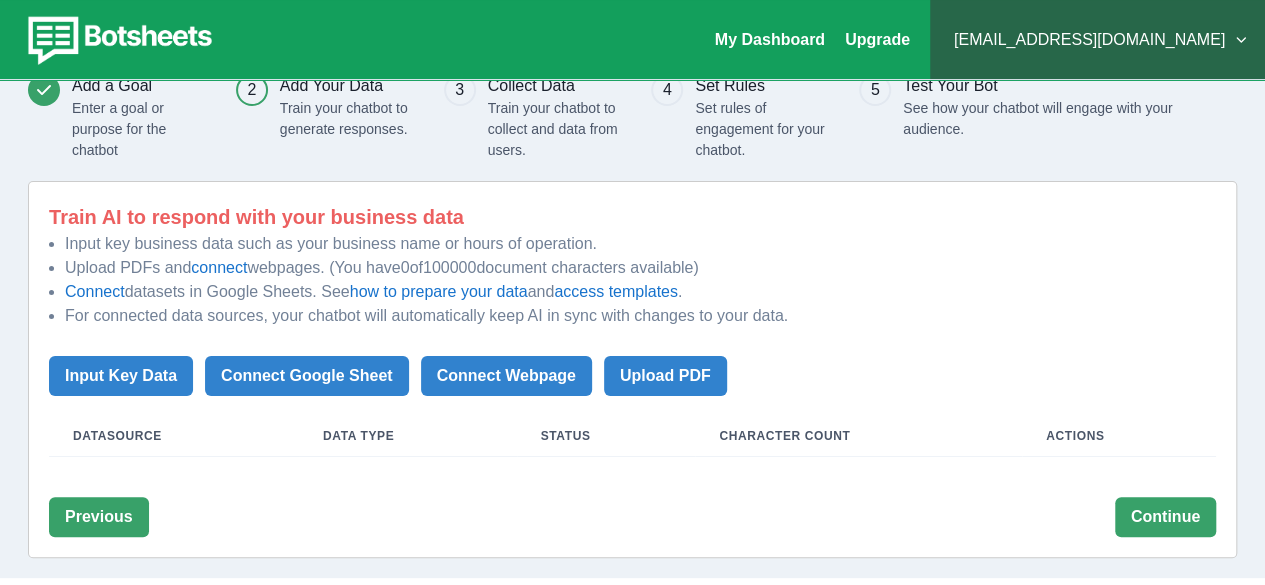scroll, scrollTop: 0, scrollLeft: 0, axis: both 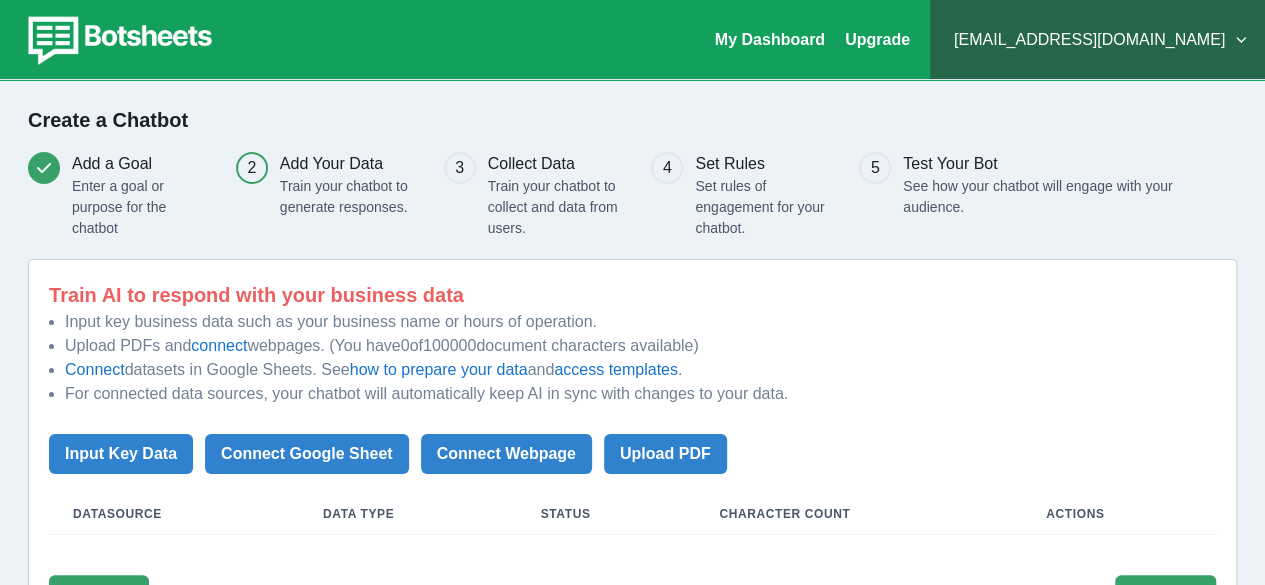 click at bounding box center (117, 40) 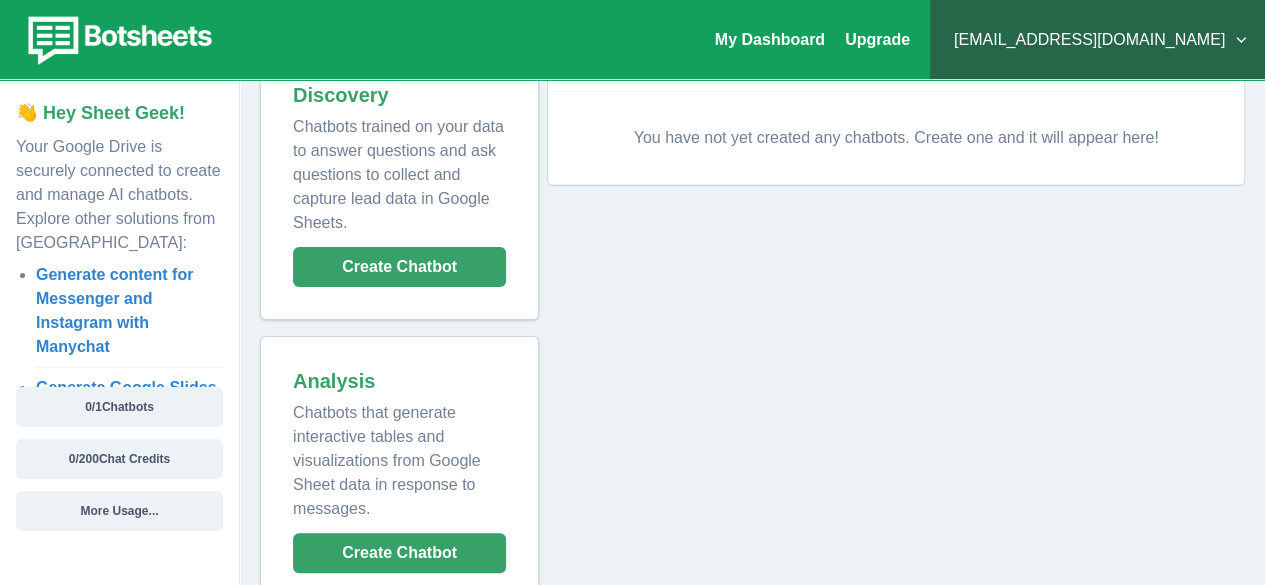 scroll, scrollTop: 0, scrollLeft: 0, axis: both 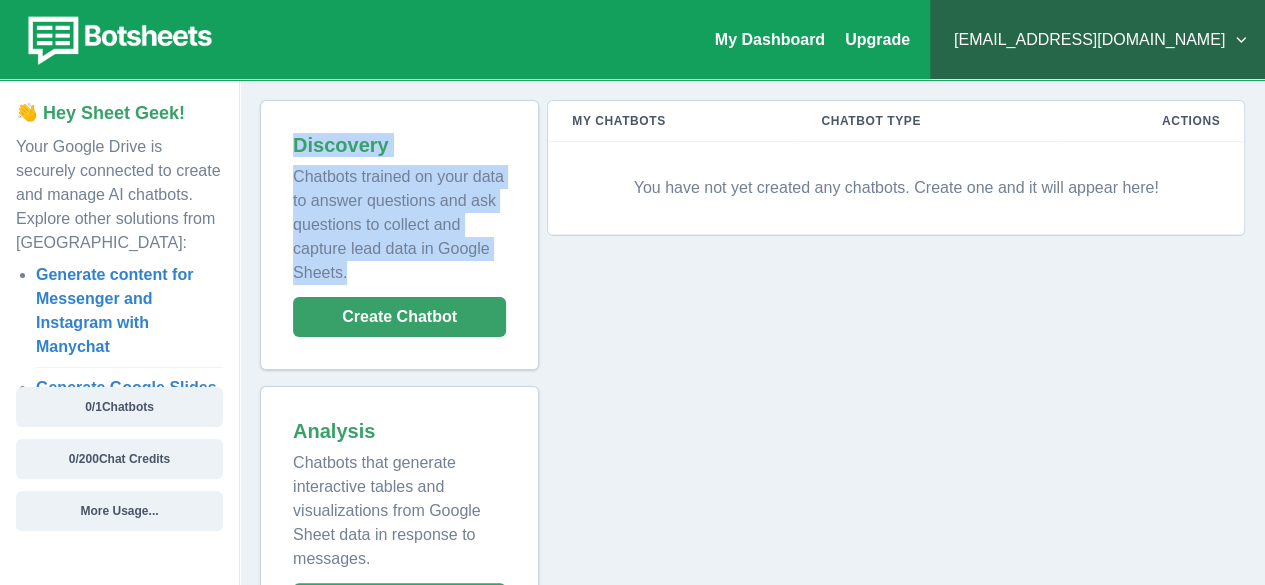 drag, startPoint x: 297, startPoint y: 148, endPoint x: 375, endPoint y: 271, distance: 145.64684 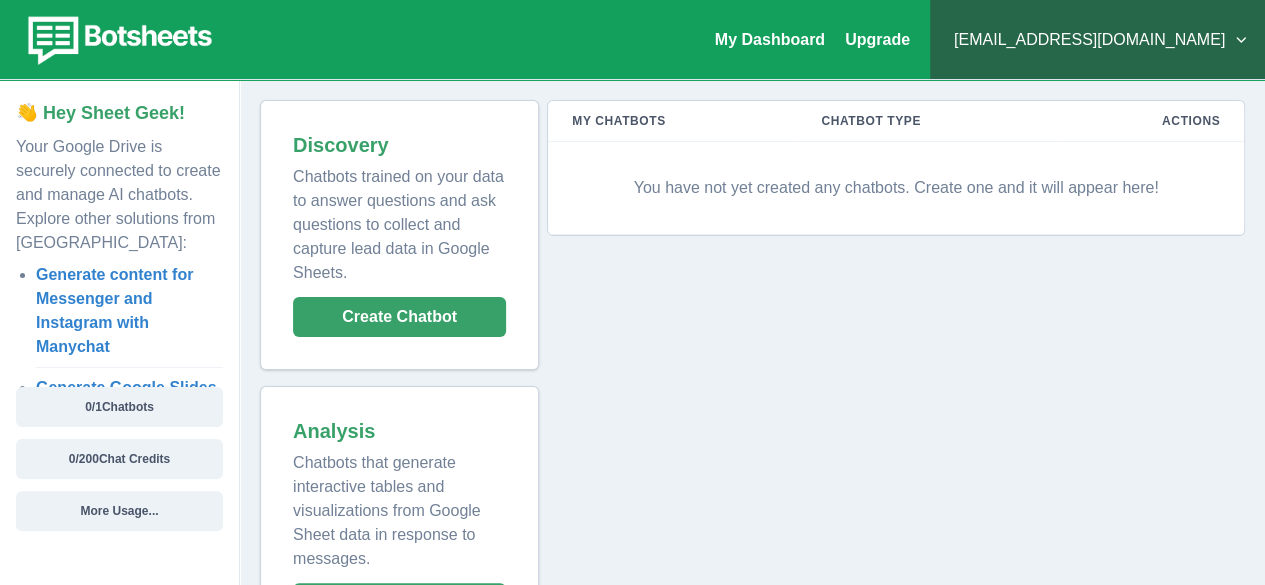 click on "My Chatbots Chatbot Type Actions You have not yet created any chatbots. Create one and it will appear here!" at bounding box center [892, 378] 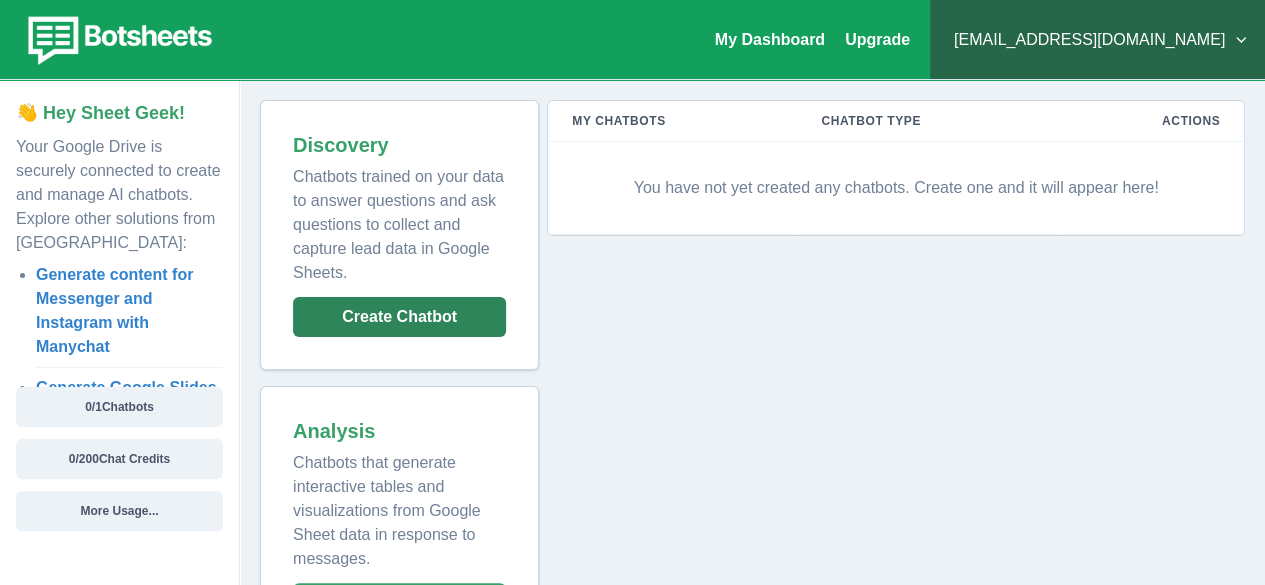 click on "Create Chatbot" at bounding box center [399, 317] 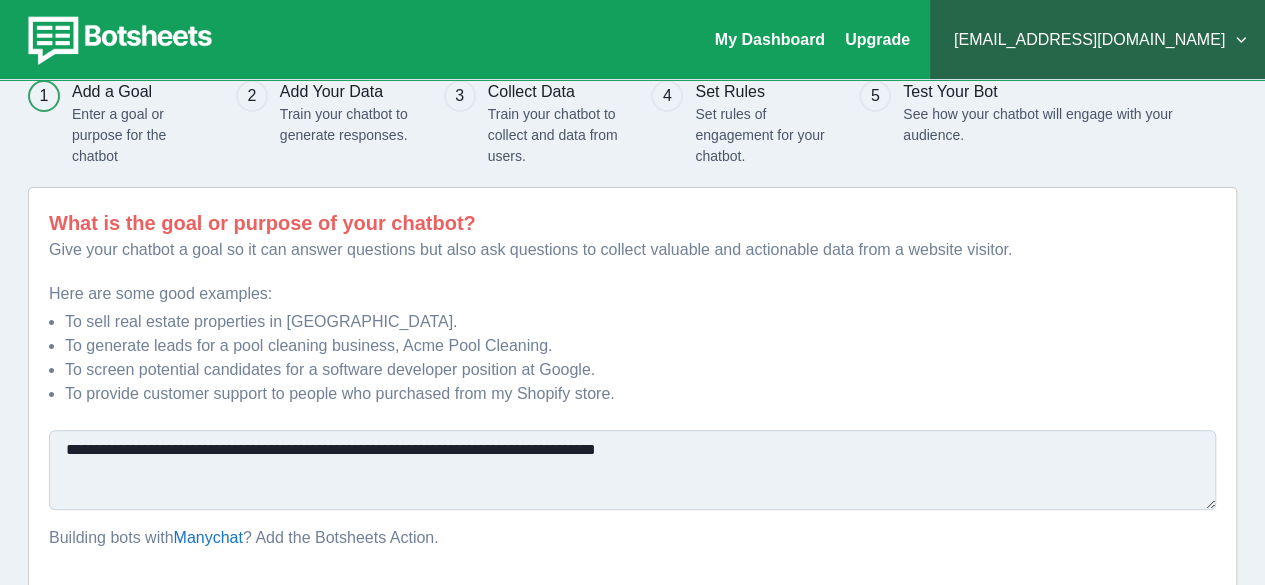 scroll, scrollTop: 0, scrollLeft: 0, axis: both 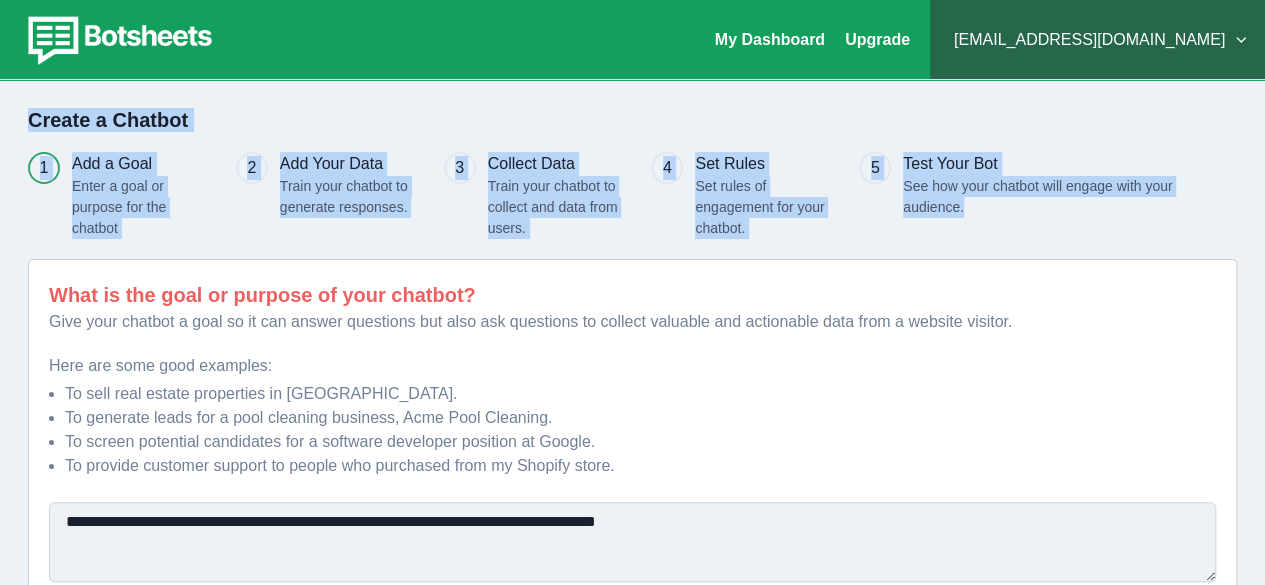 drag, startPoint x: 34, startPoint y: 118, endPoint x: 1036, endPoint y: 217, distance: 1006.87885 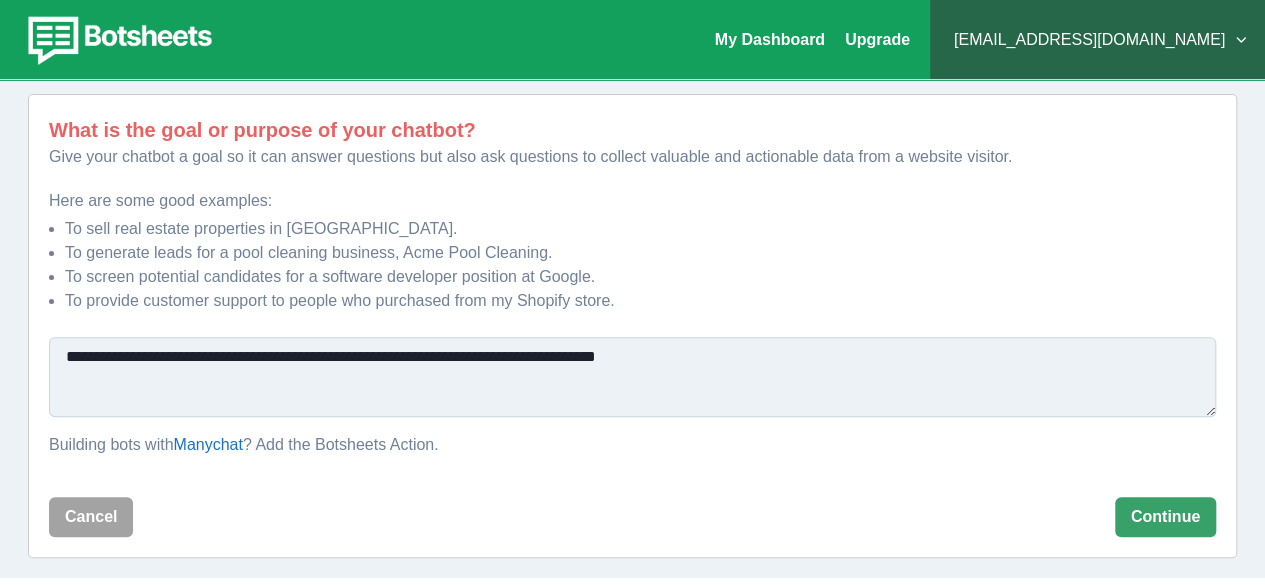 click on "**********" at bounding box center (632, 377) 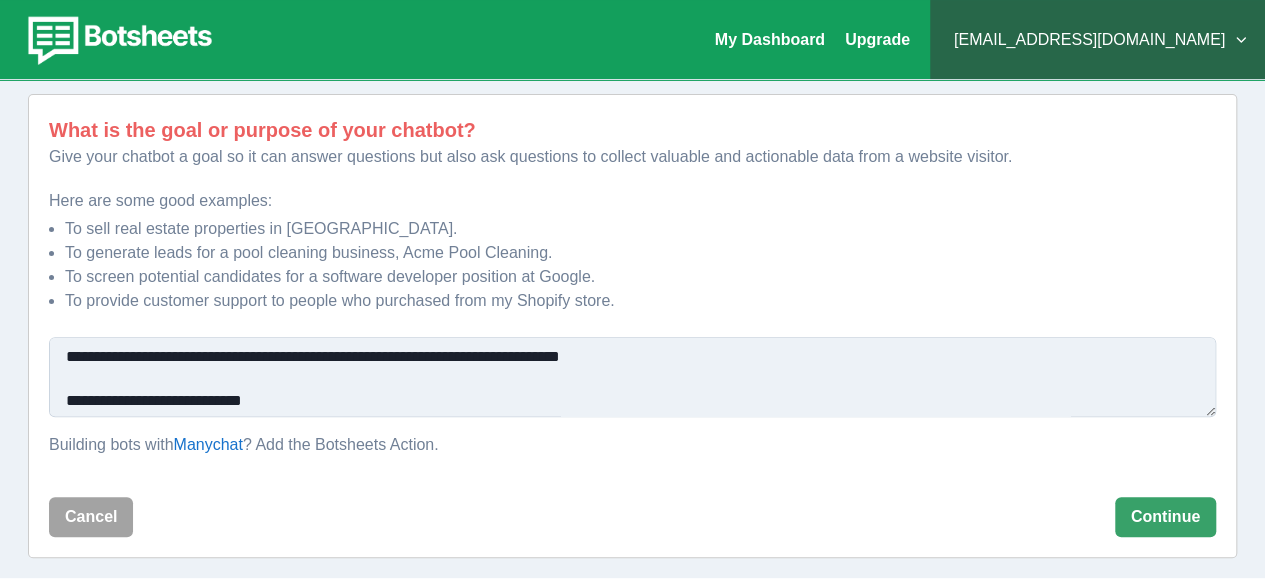 scroll, scrollTop: 39, scrollLeft: 0, axis: vertical 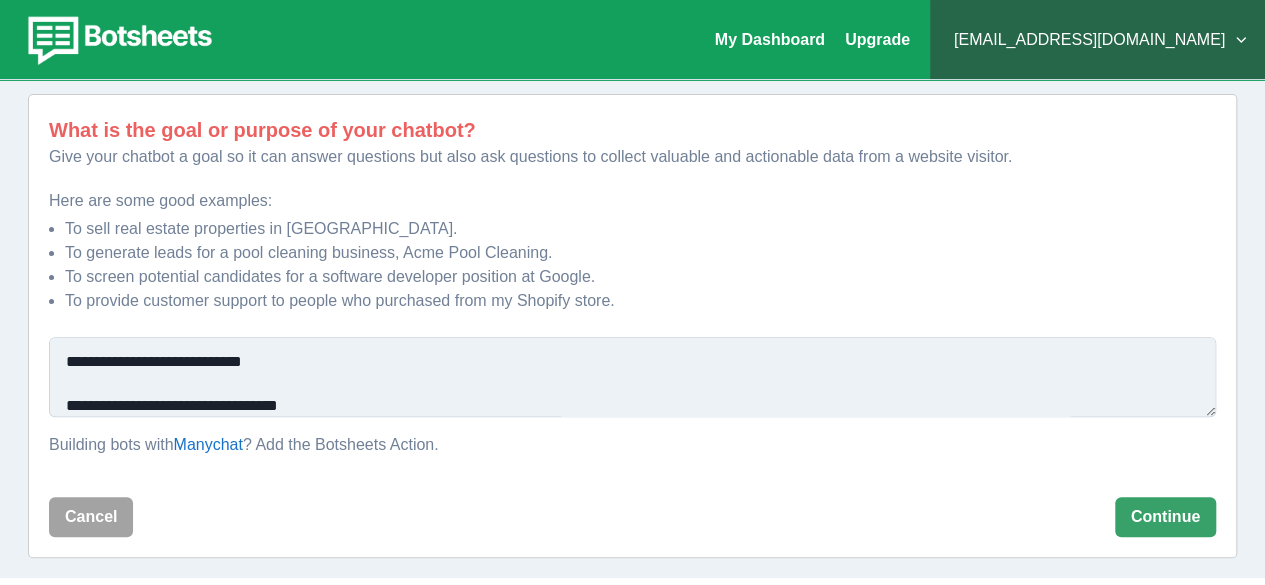 click on "**********" at bounding box center [632, 377] 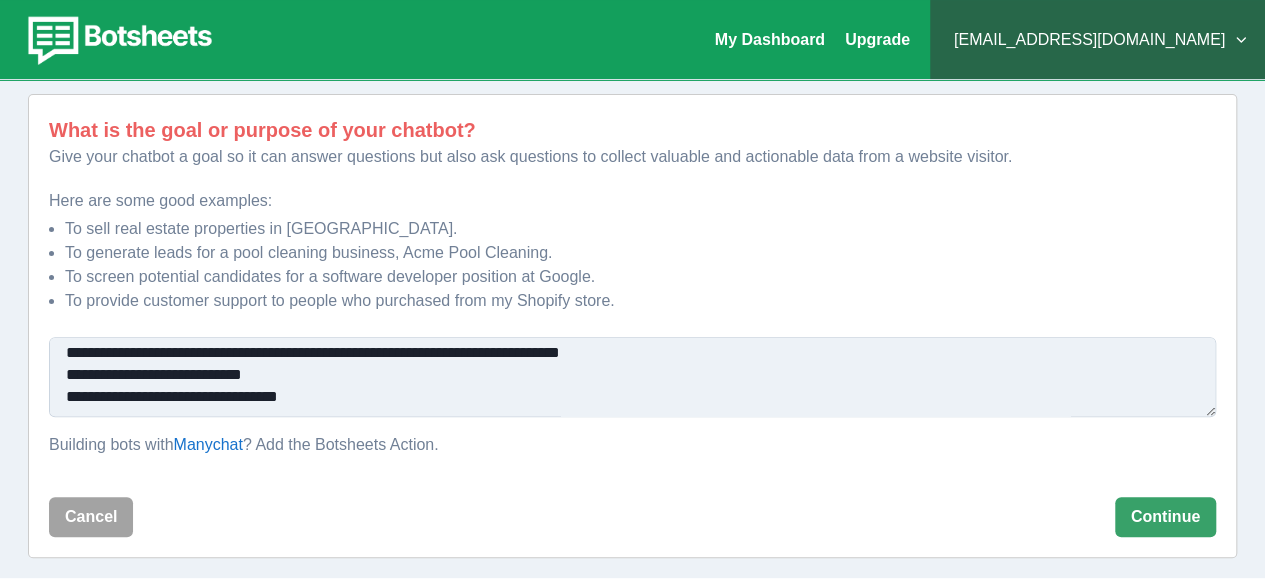 scroll, scrollTop: 0, scrollLeft: 0, axis: both 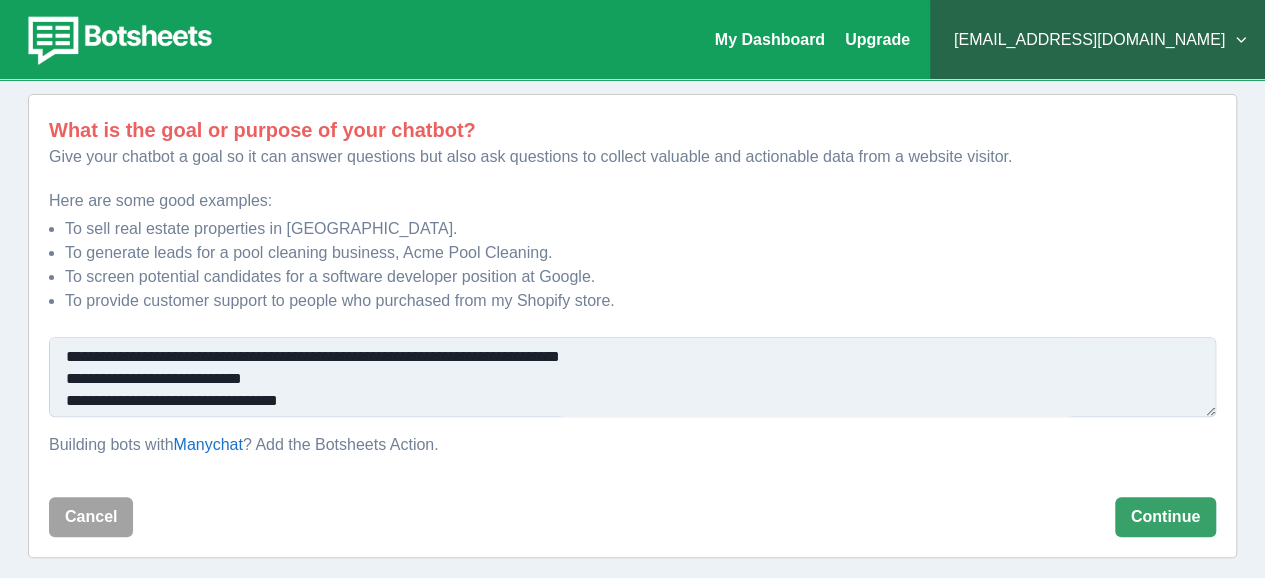 click on "**********" at bounding box center (632, 377) 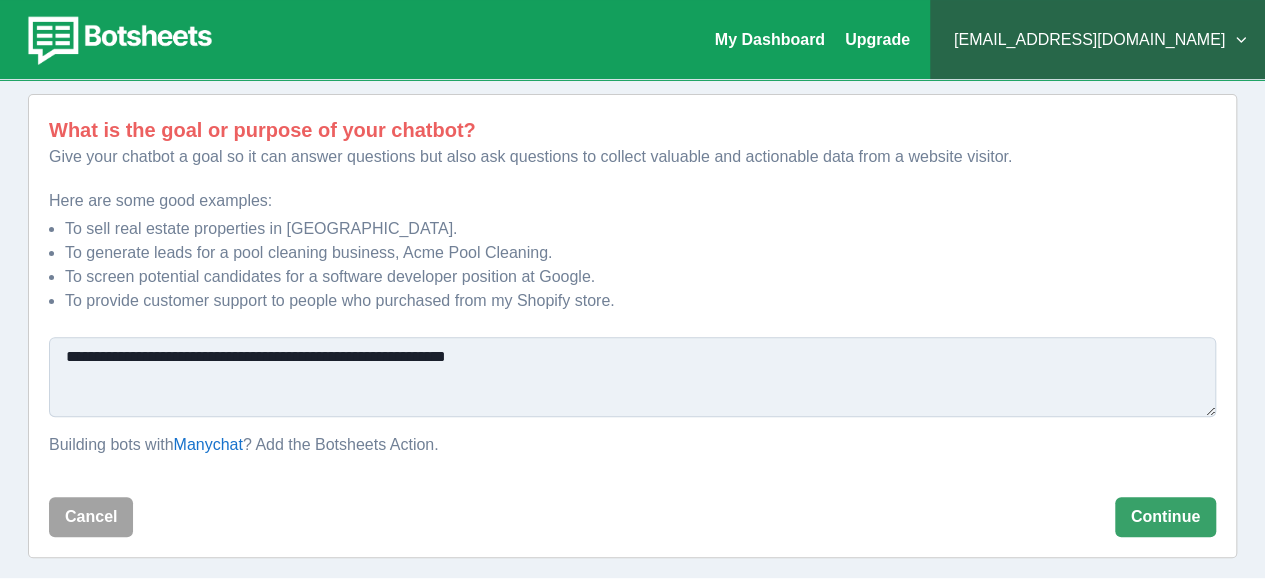 click on "**********" at bounding box center [632, 377] 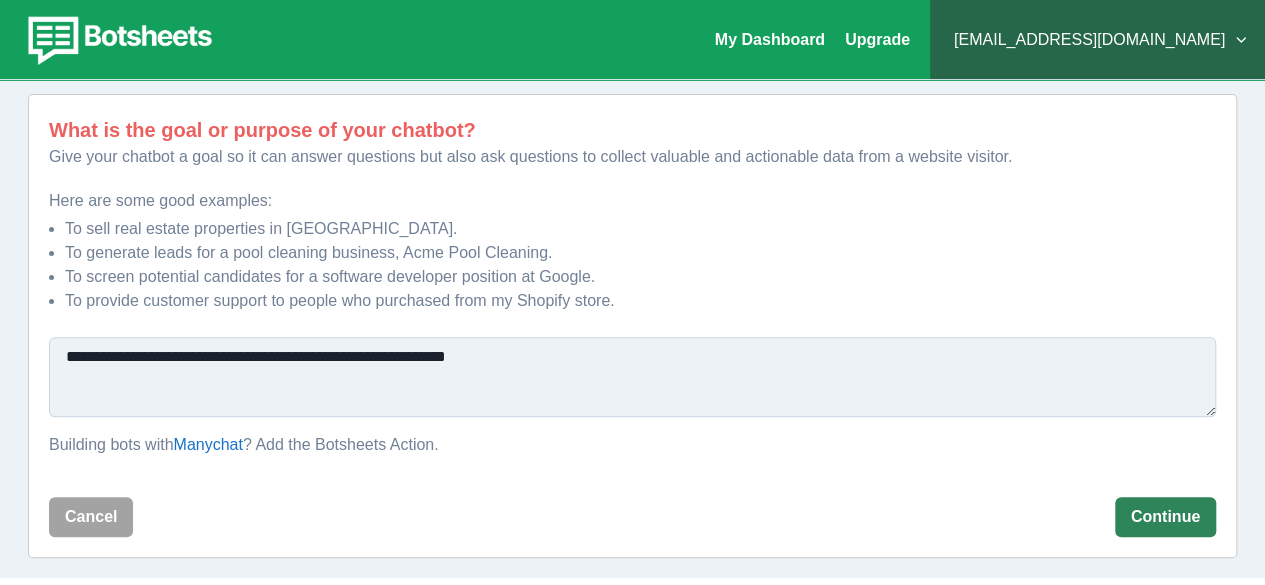 type on "**********" 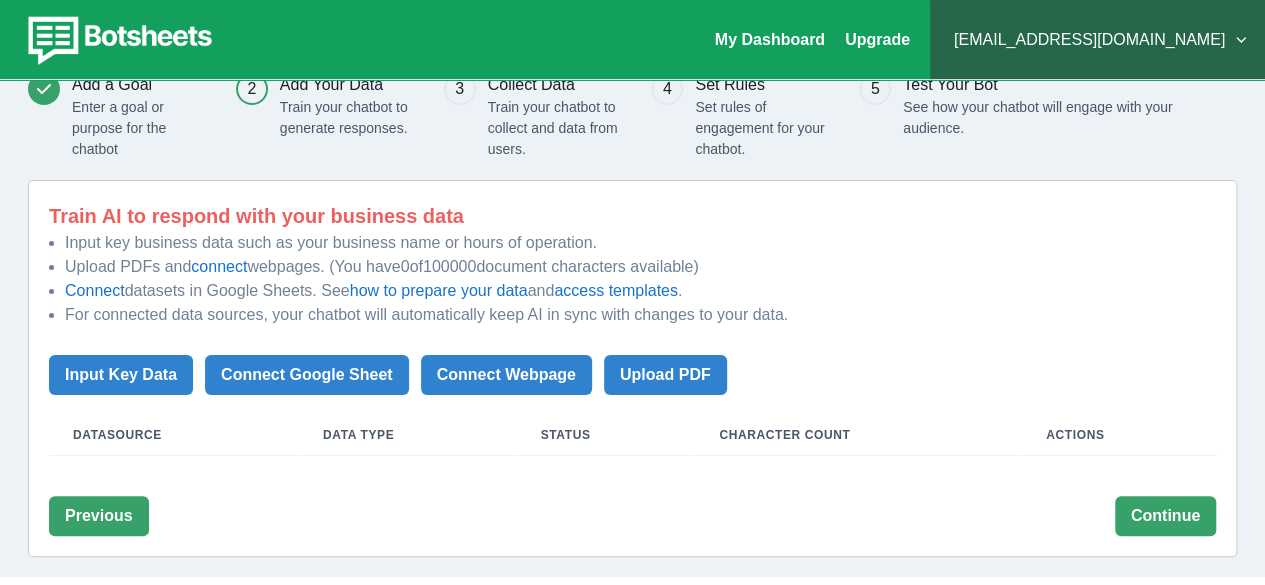 scroll, scrollTop: 78, scrollLeft: 0, axis: vertical 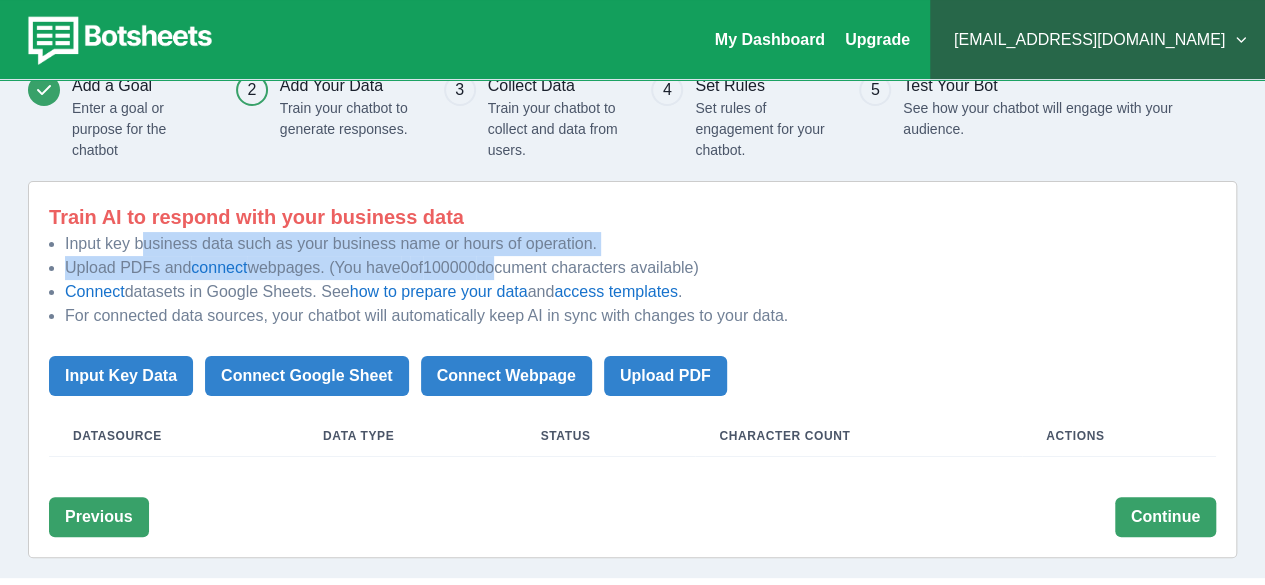 drag, startPoint x: 142, startPoint y: 249, endPoint x: 503, endPoint y: 267, distance: 361.4485 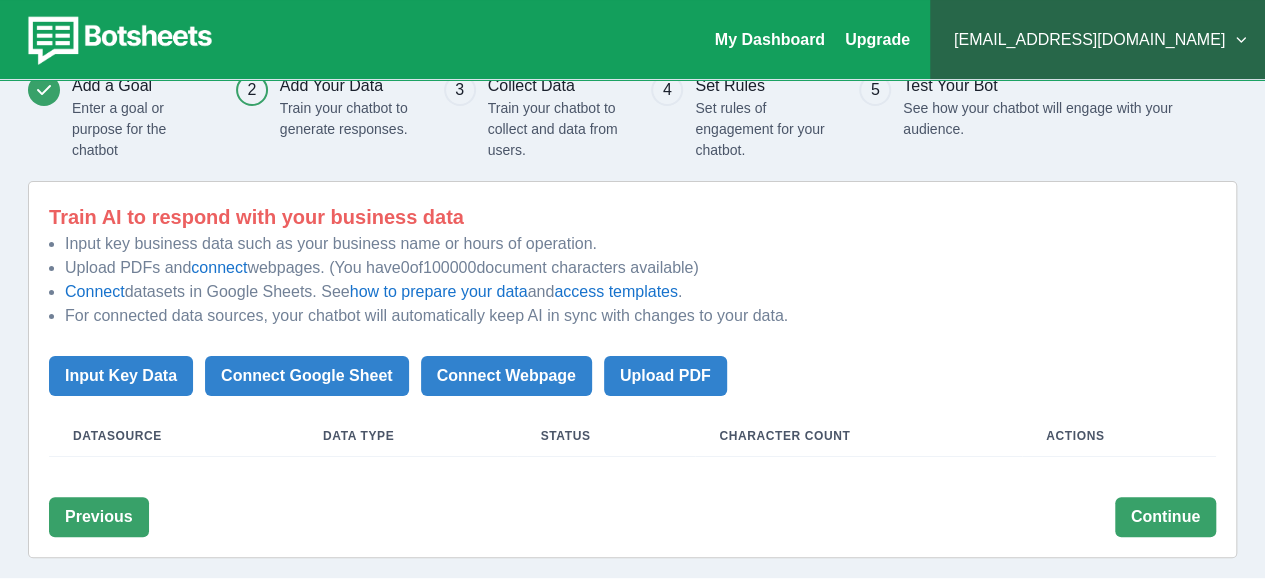 click on "Upload PDFs and  connect  webpages. (You have  0  of  100000  document characters available)" at bounding box center (640, 268) 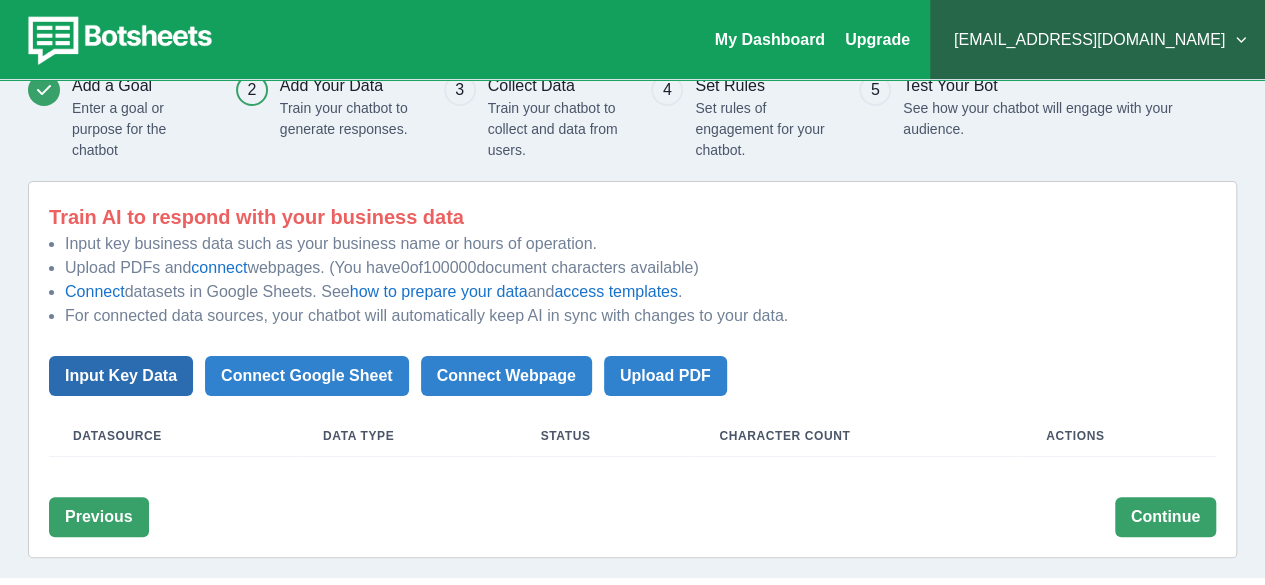 click on "Input Key Data" at bounding box center [121, 376] 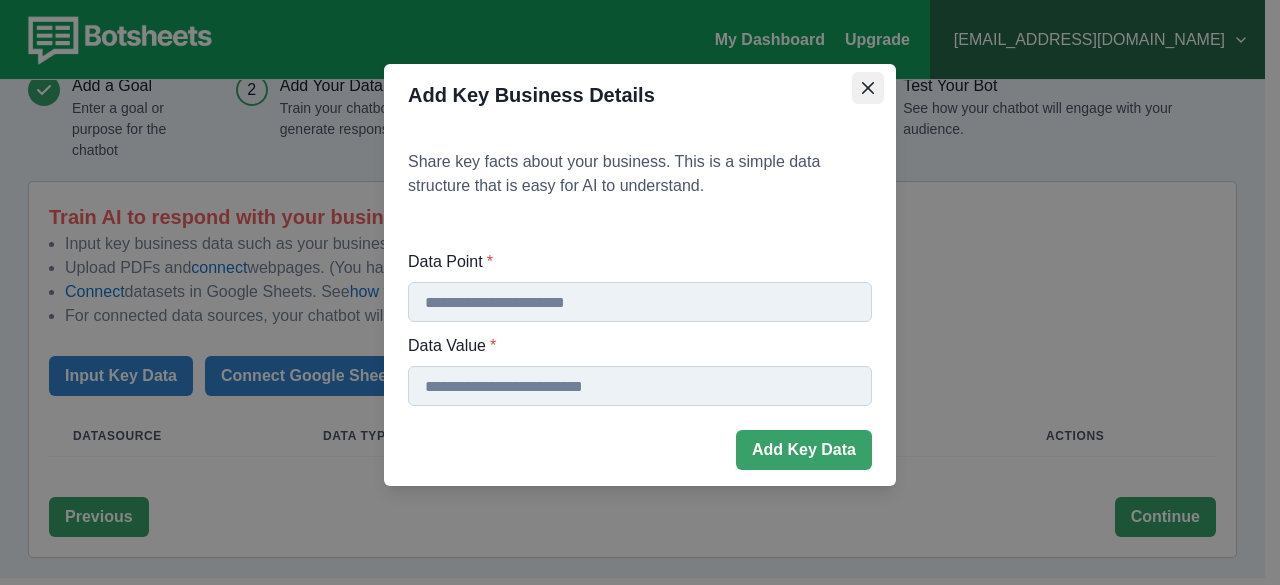 click 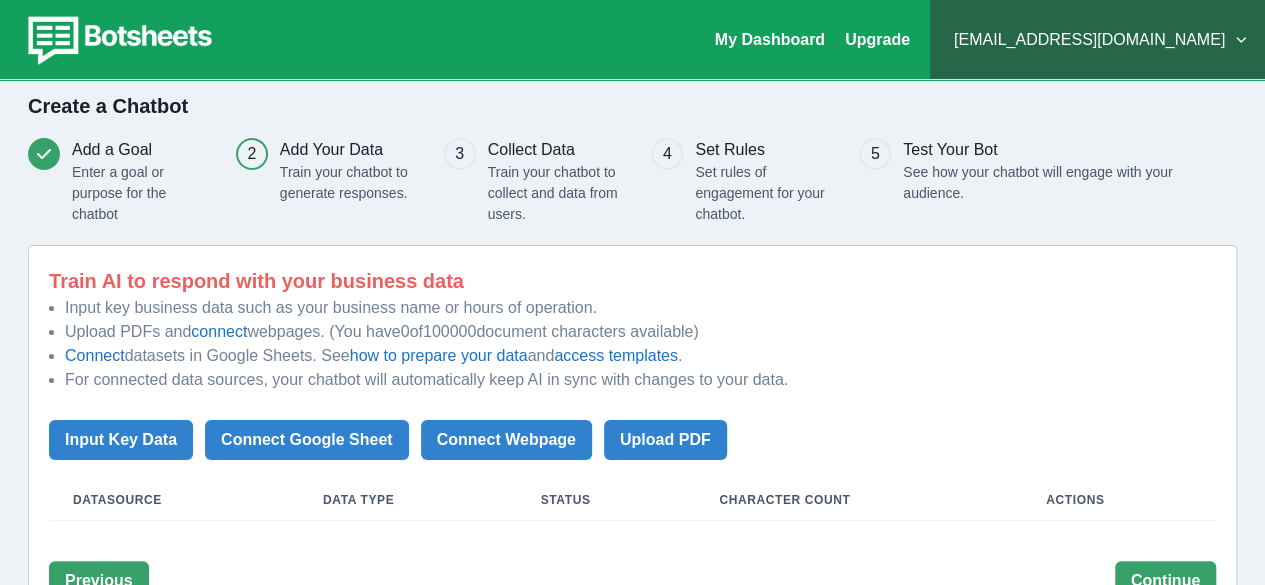 scroll, scrollTop: 78, scrollLeft: 0, axis: vertical 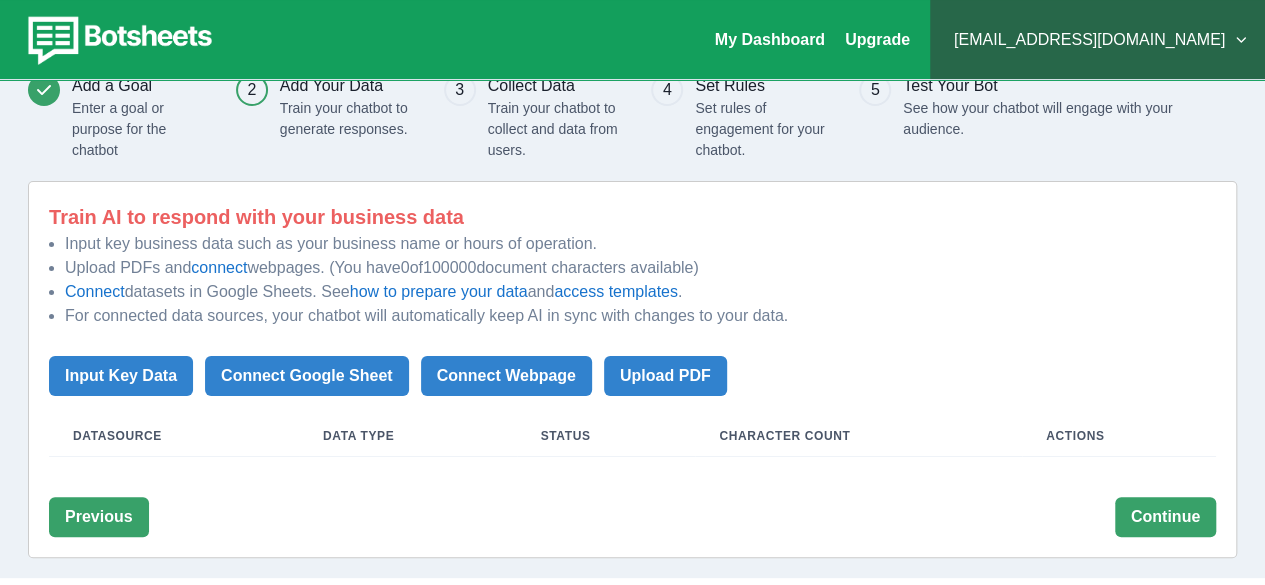 type 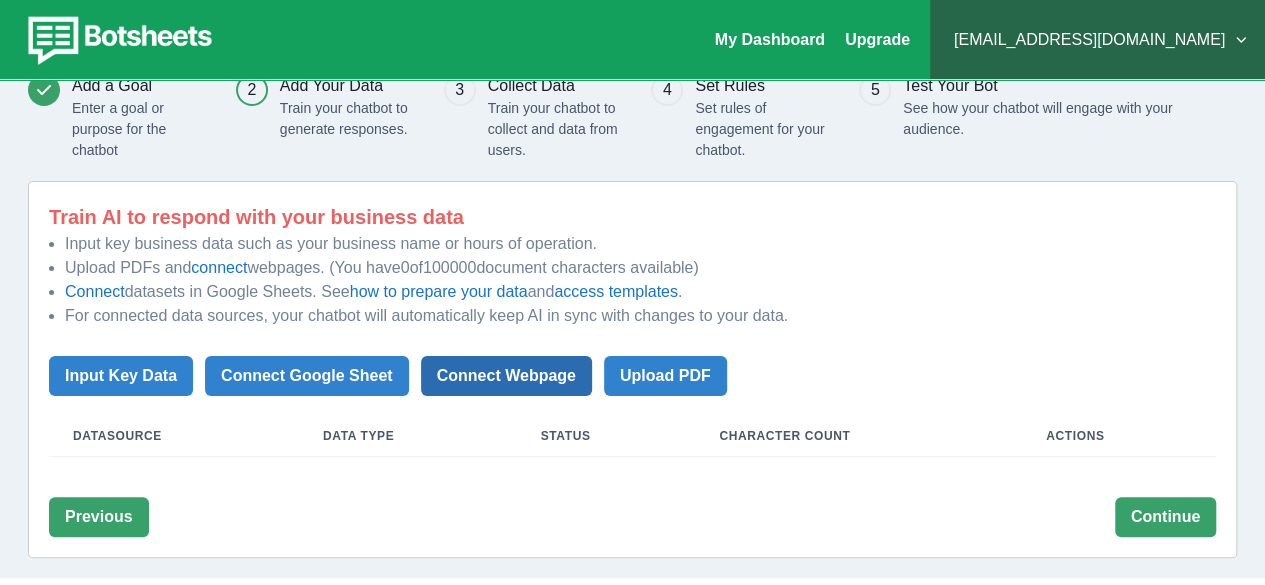 click on "Connect Webpage" at bounding box center (506, 376) 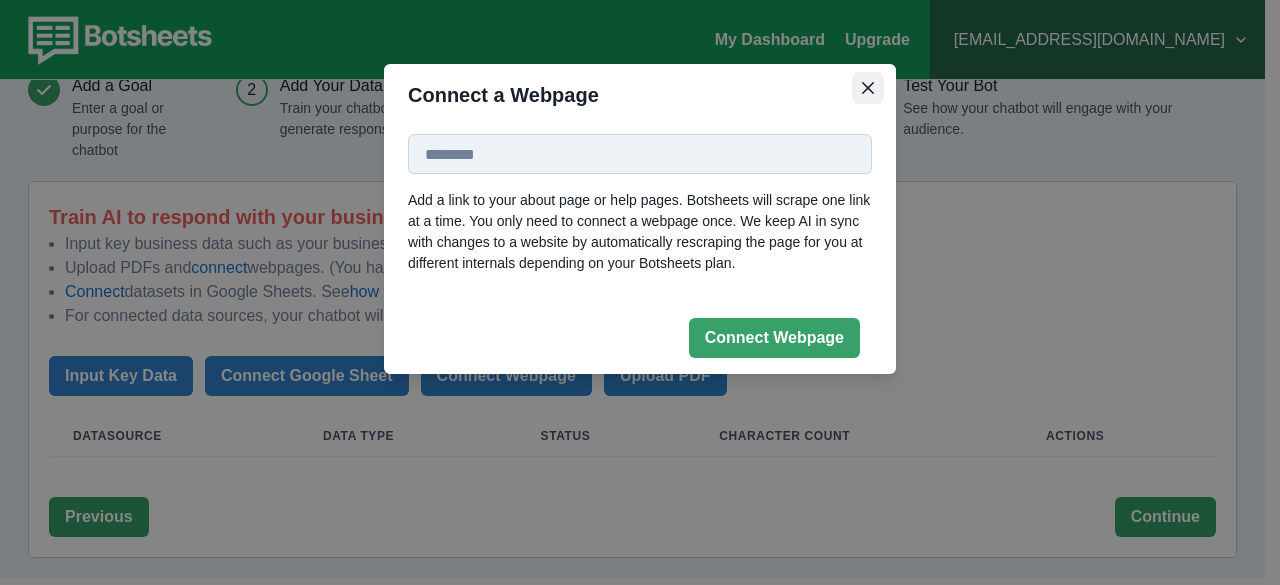 click 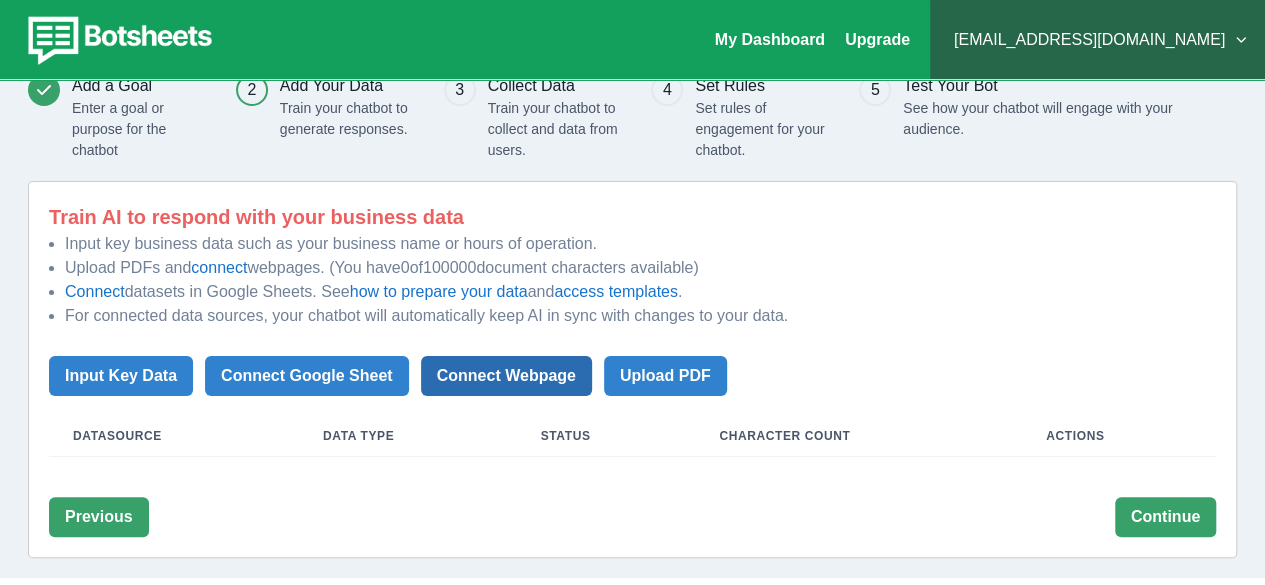 click on "Connect Webpage" at bounding box center (506, 376) 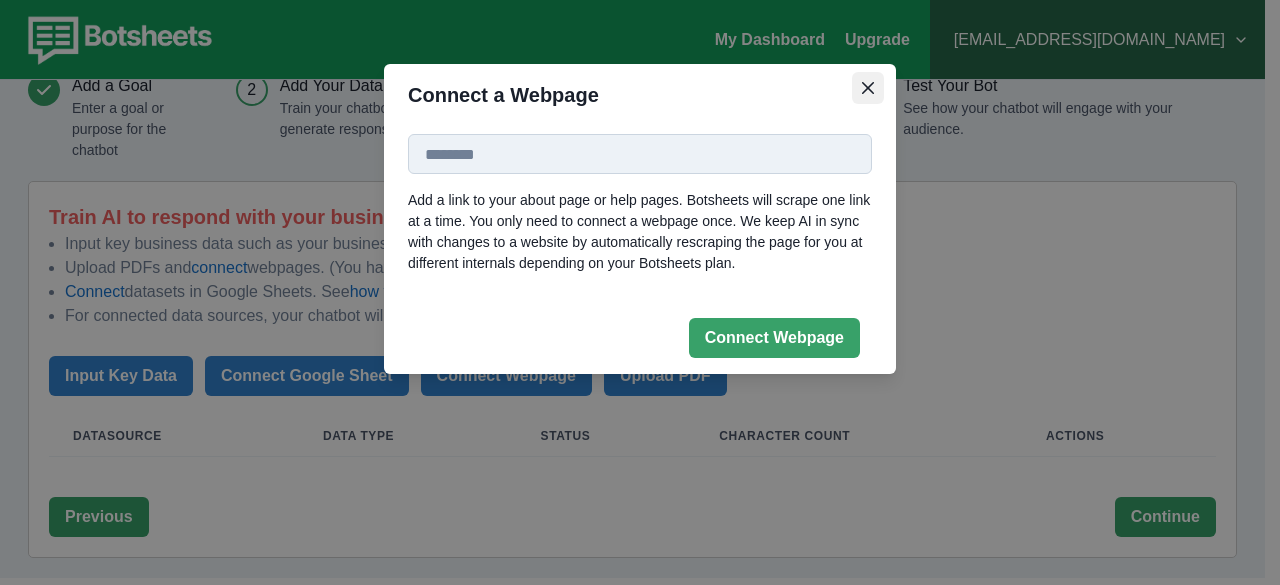 click 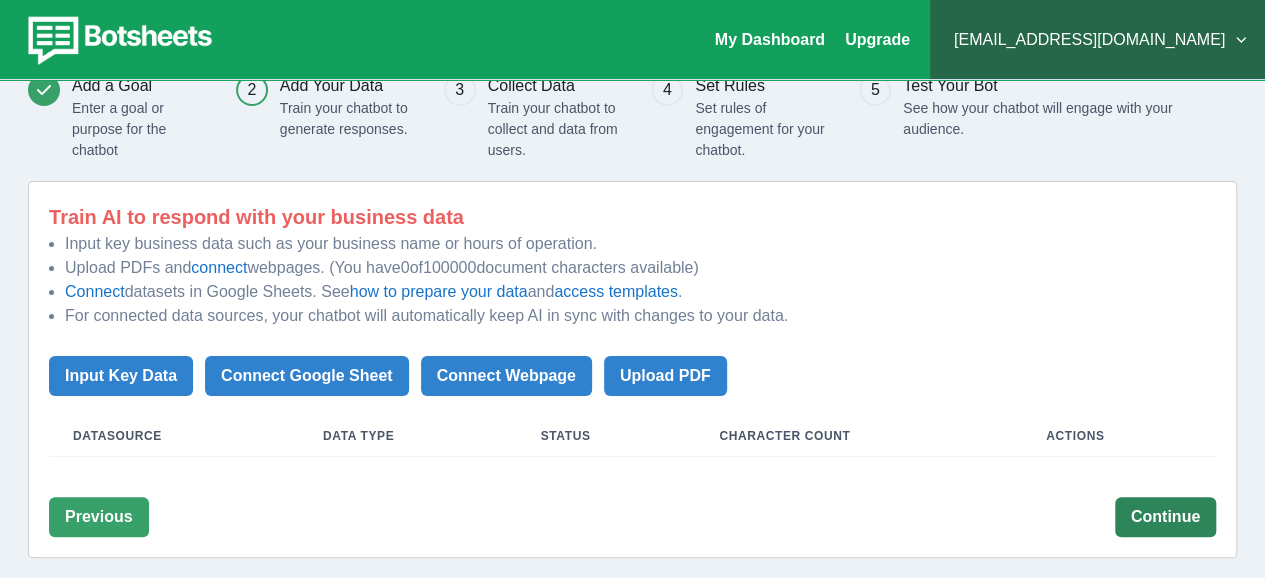 click on "Continue" at bounding box center [1165, 517] 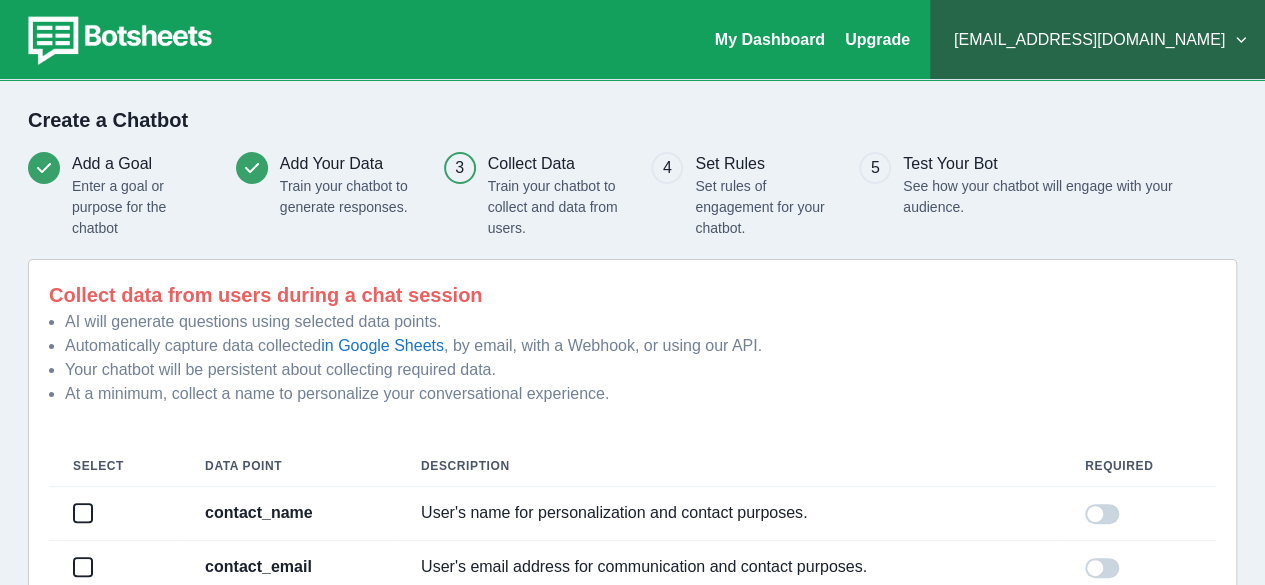 scroll, scrollTop: 256, scrollLeft: 0, axis: vertical 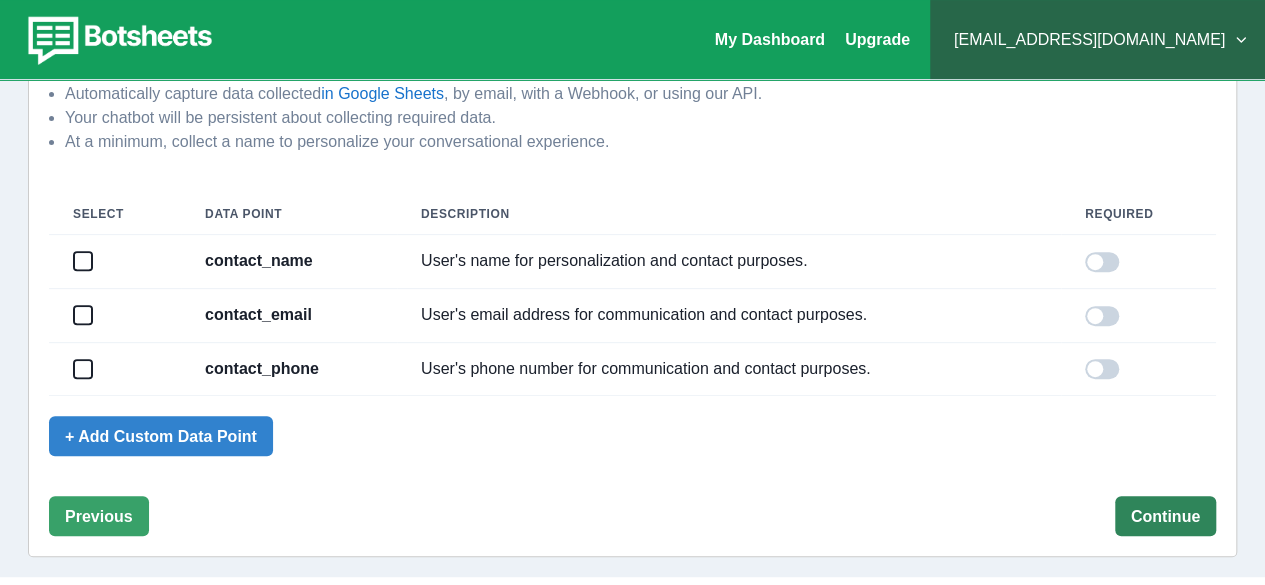 click on "Continue" at bounding box center (1165, 516) 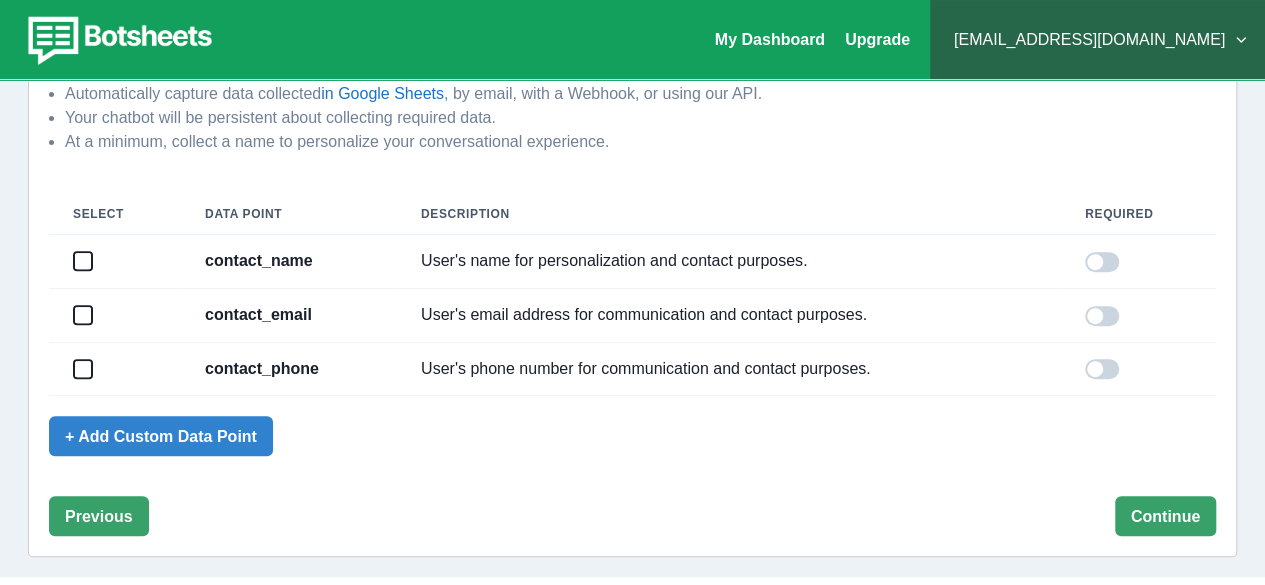 scroll, scrollTop: 0, scrollLeft: 0, axis: both 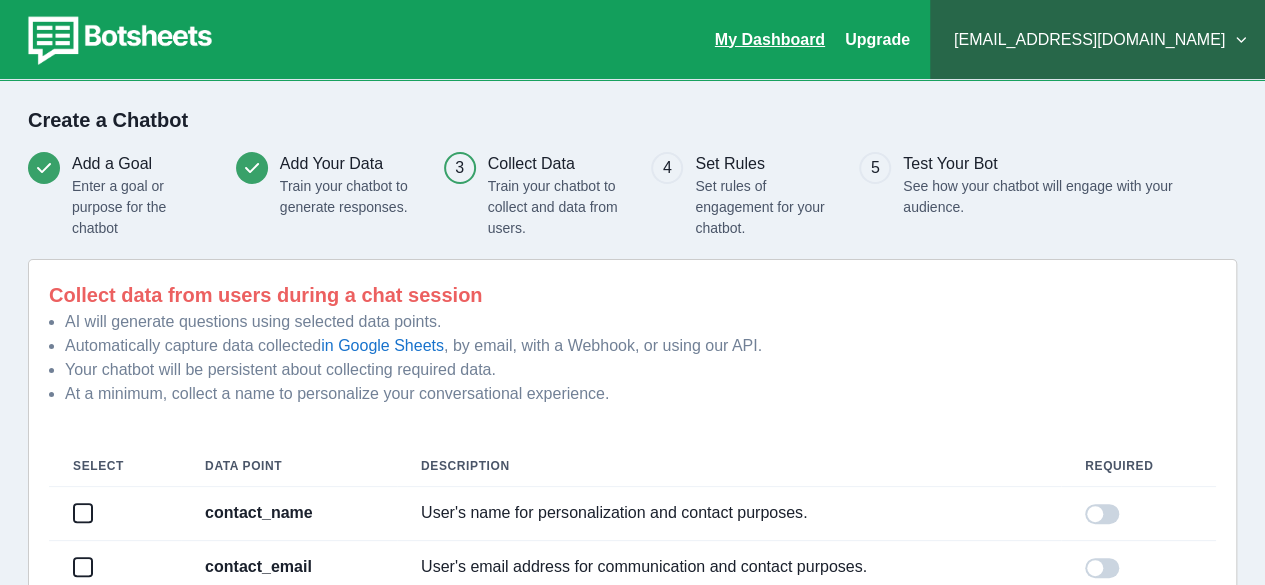 click on "My Dashboard" at bounding box center [770, 39] 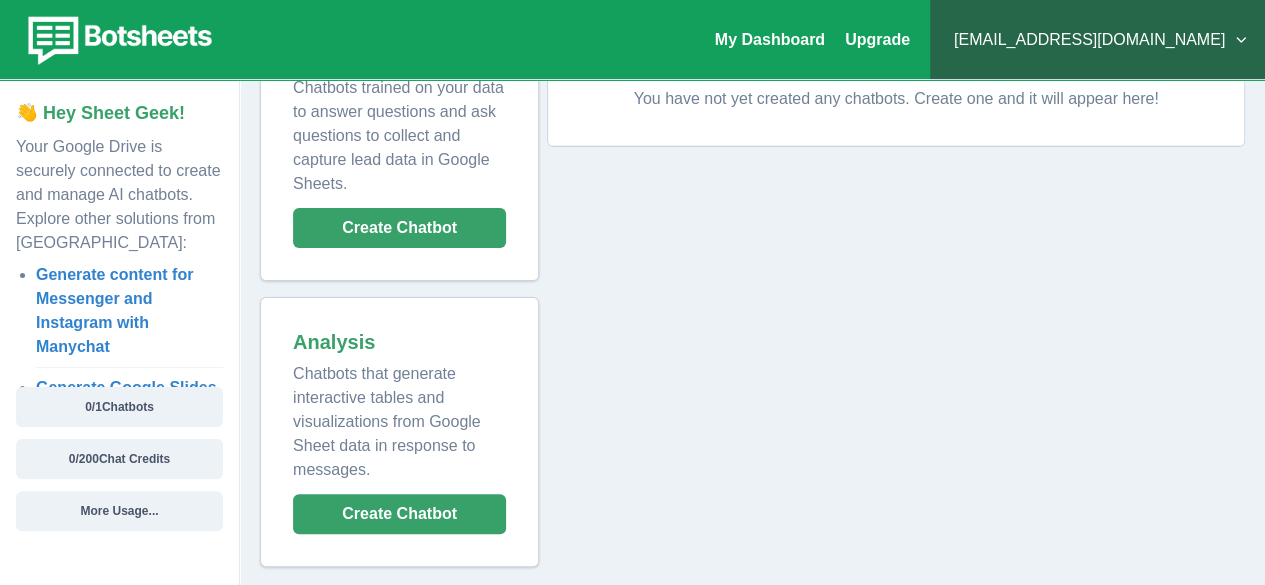 scroll, scrollTop: 0, scrollLeft: 0, axis: both 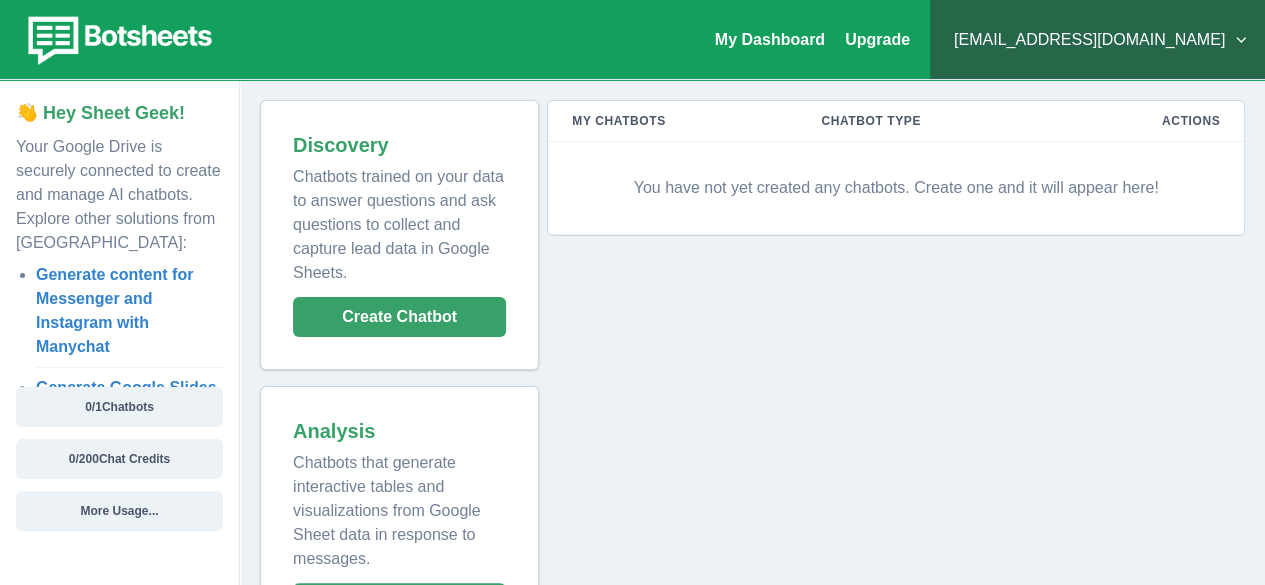 click at bounding box center (117, 40) 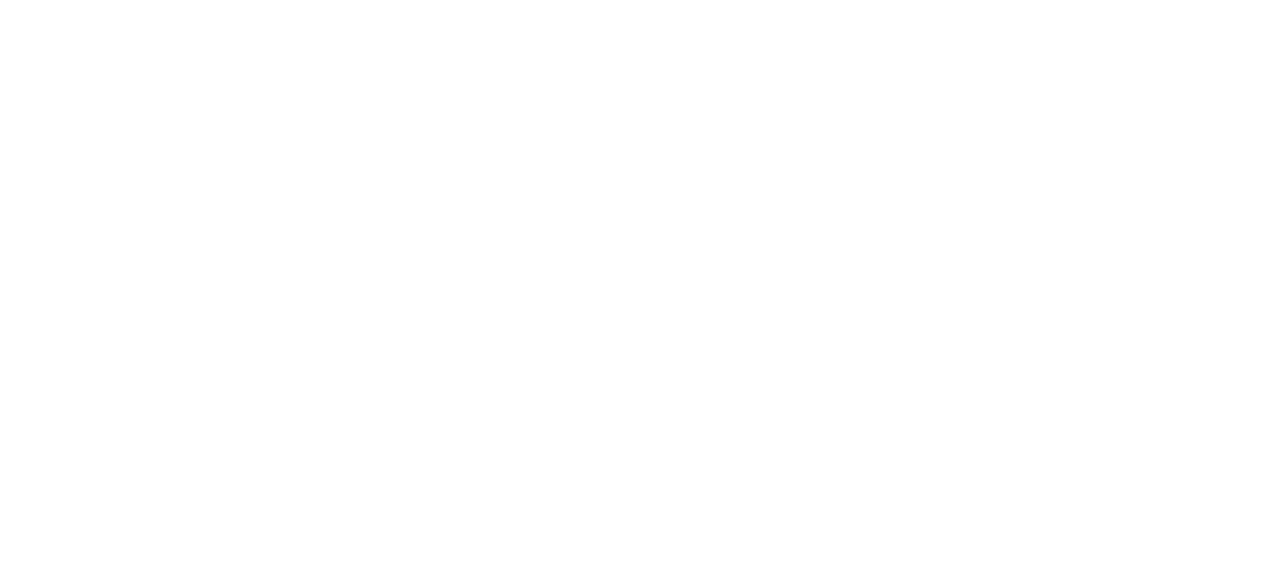 scroll, scrollTop: 0, scrollLeft: 0, axis: both 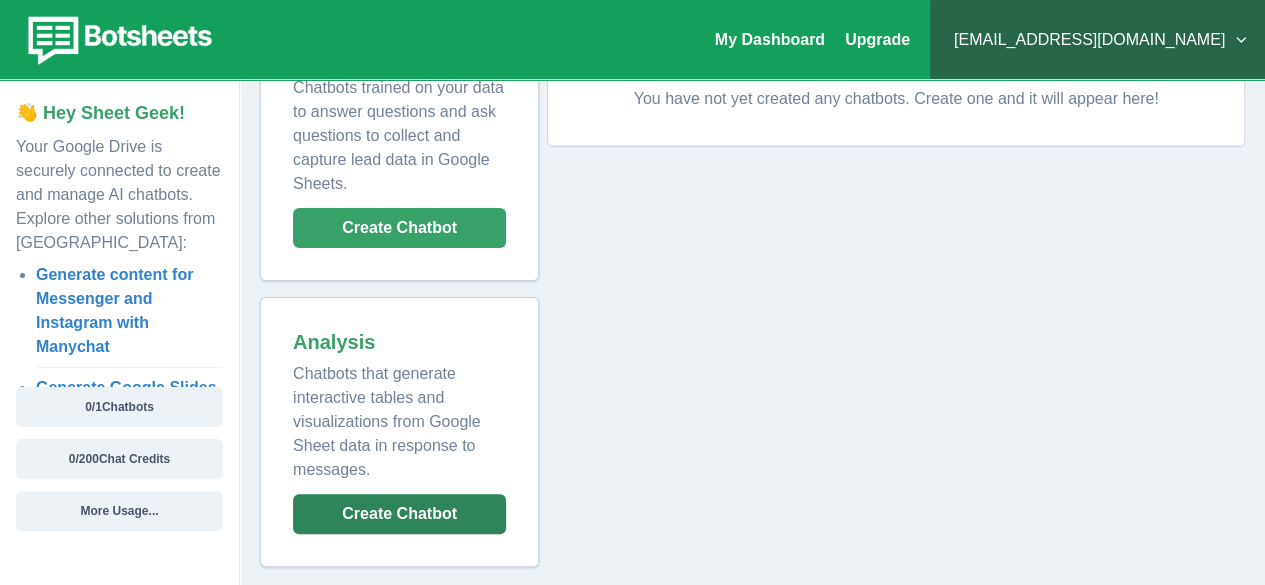 click on "Create Chatbot" at bounding box center (399, 514) 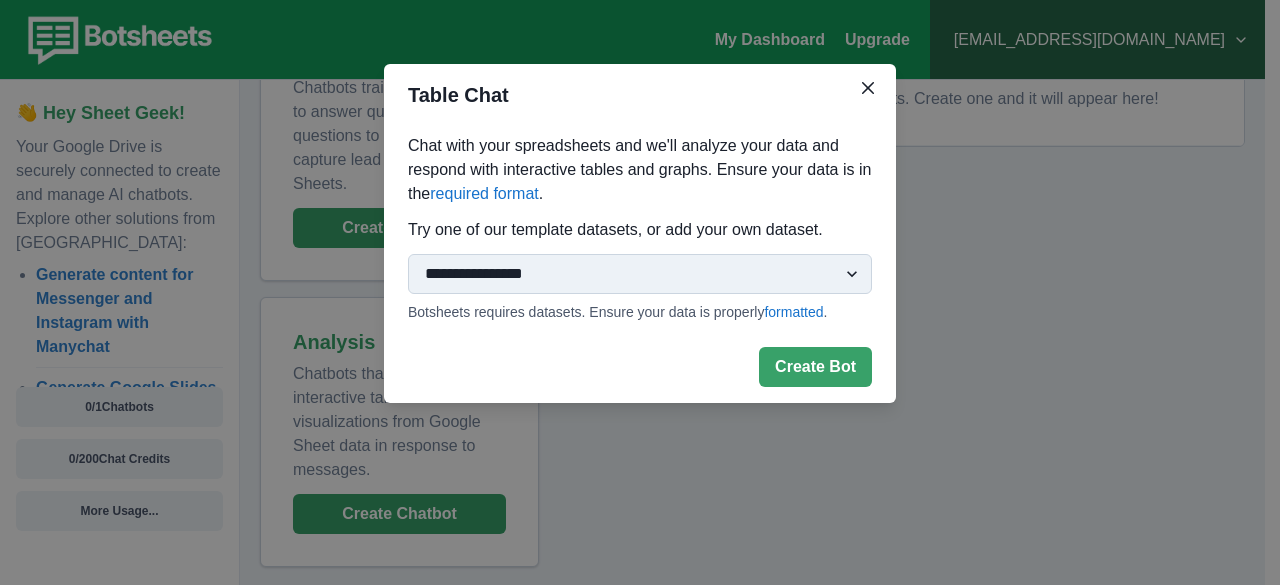 click on "**********" at bounding box center (640, 274) 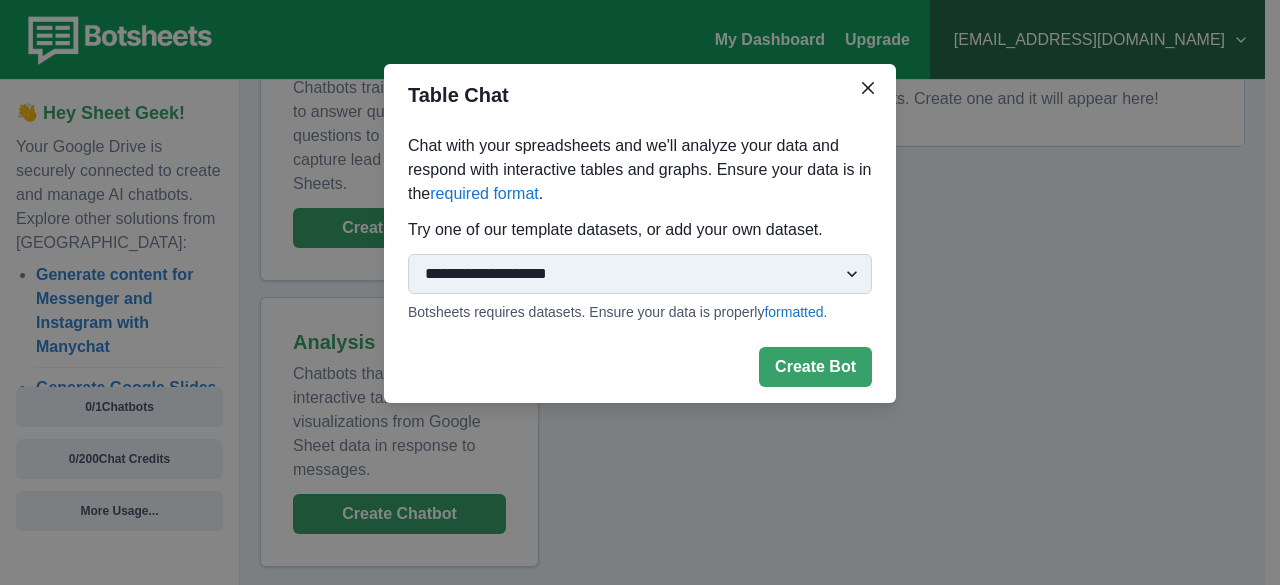 click on "**********" at bounding box center [640, 274] 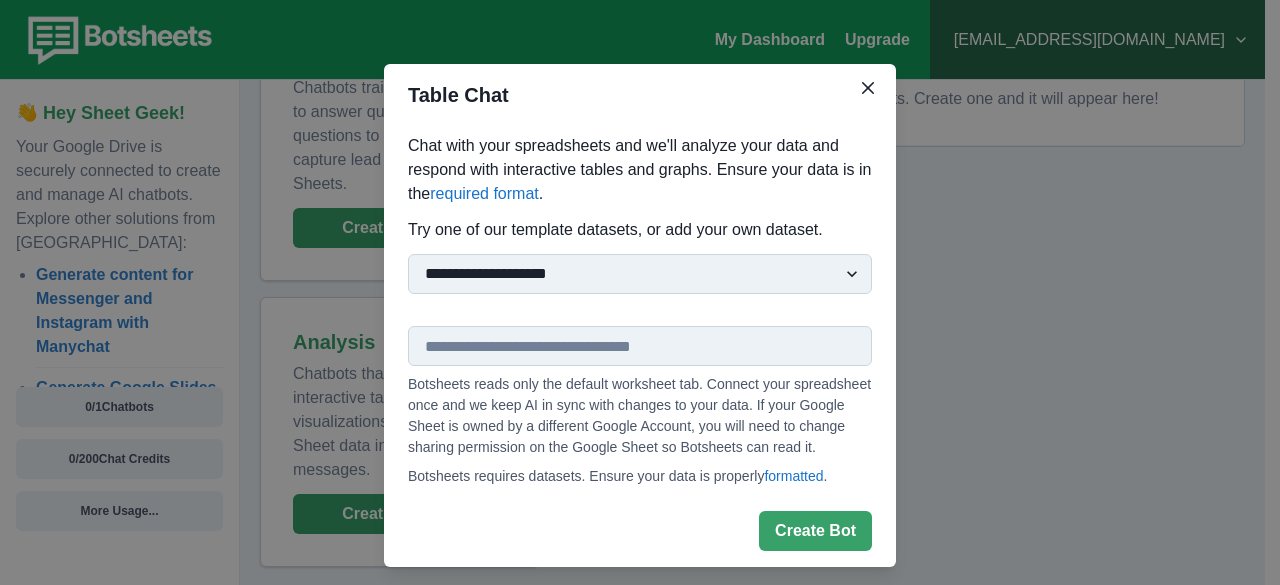 click on "**********" at bounding box center (640, 274) 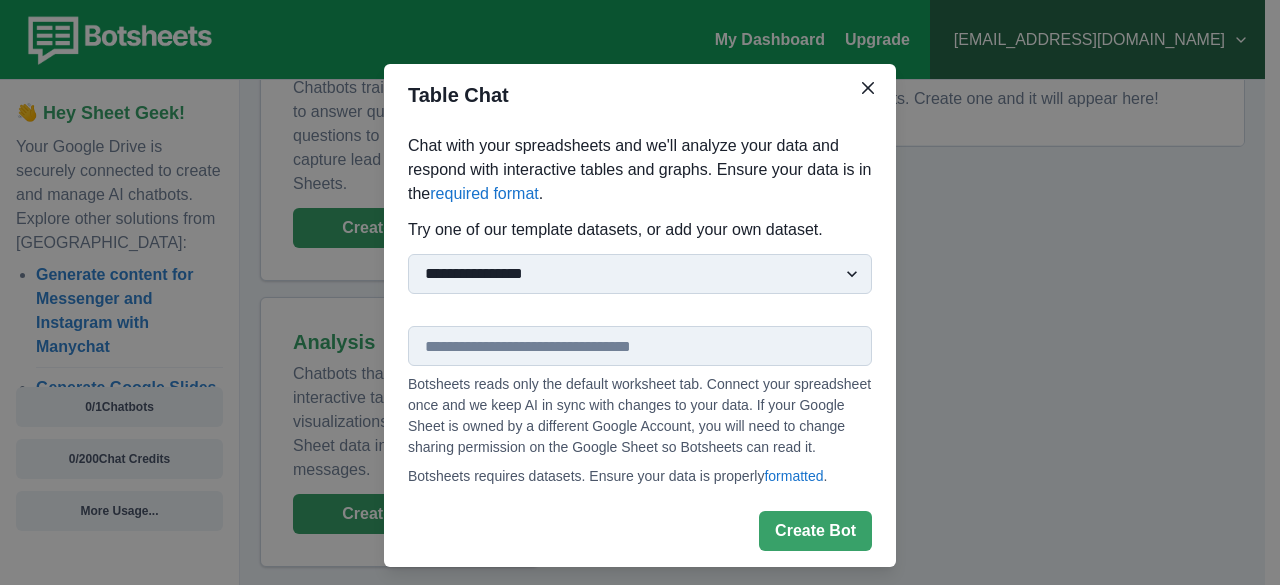 click on "**********" at bounding box center (640, 274) 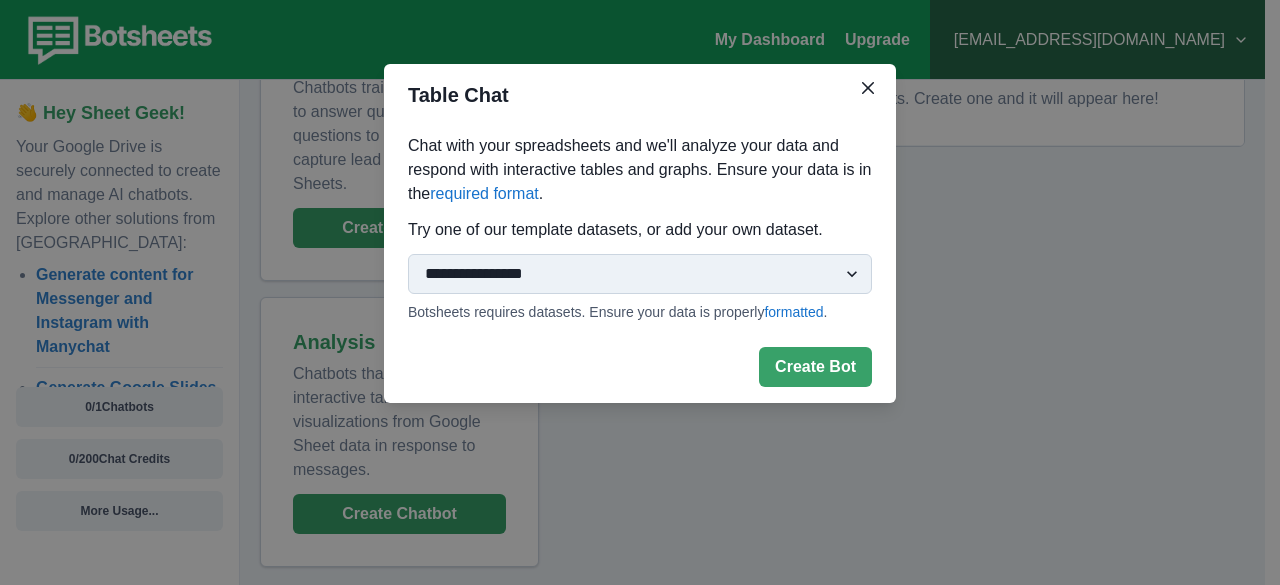 click on "**********" at bounding box center [640, 274] 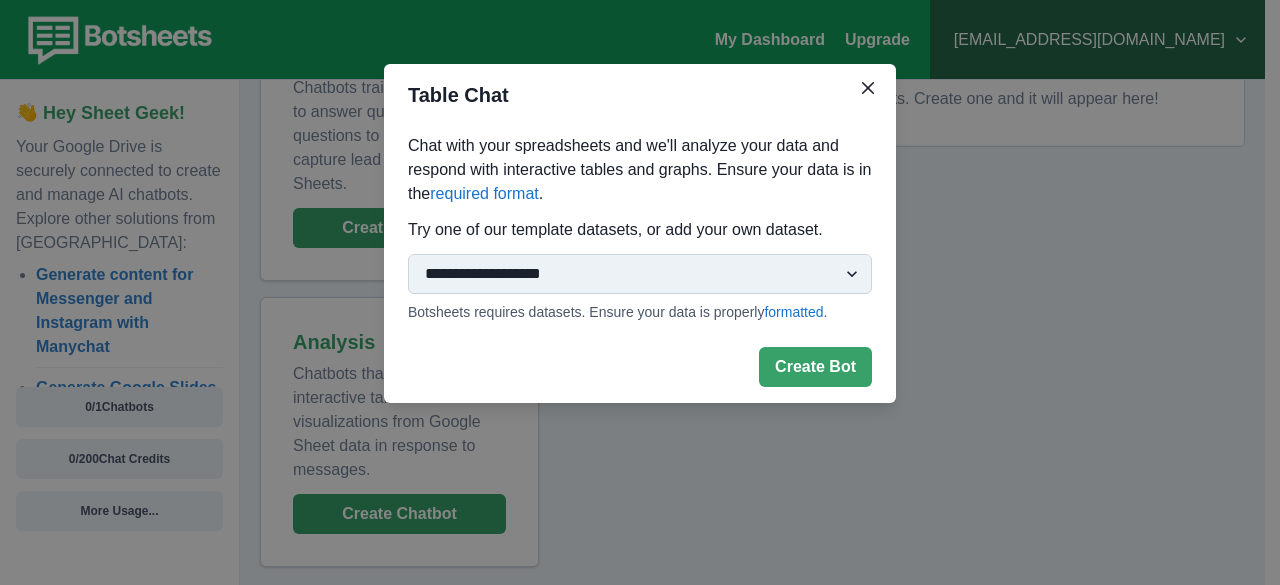 click on "**********" at bounding box center [640, 274] 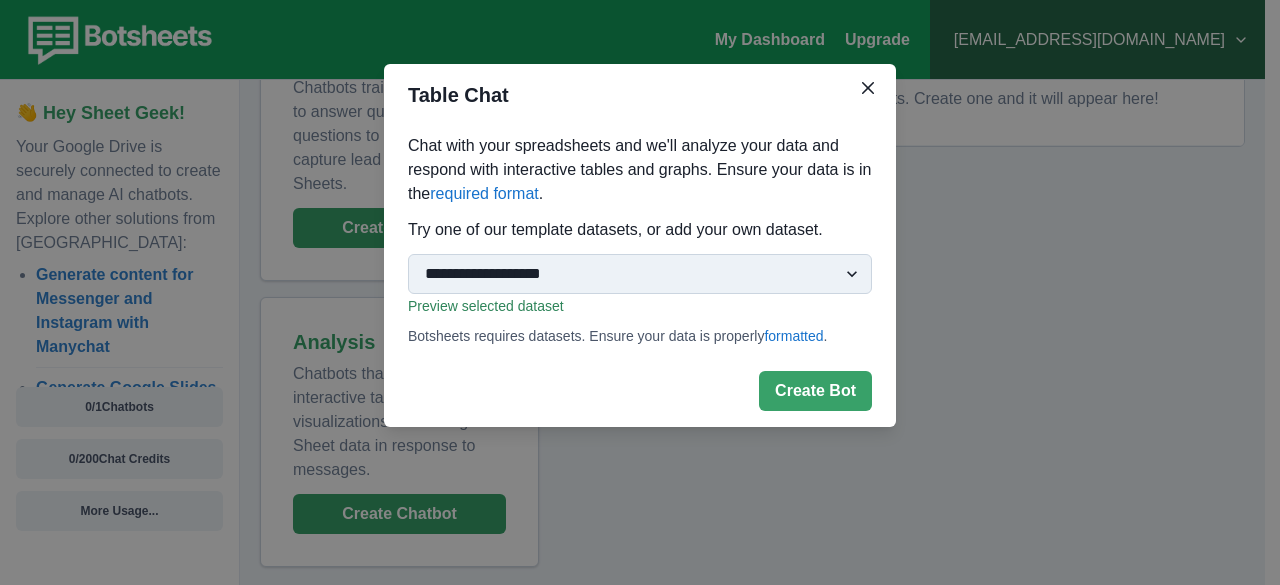 click on "**********" at bounding box center (640, 274) 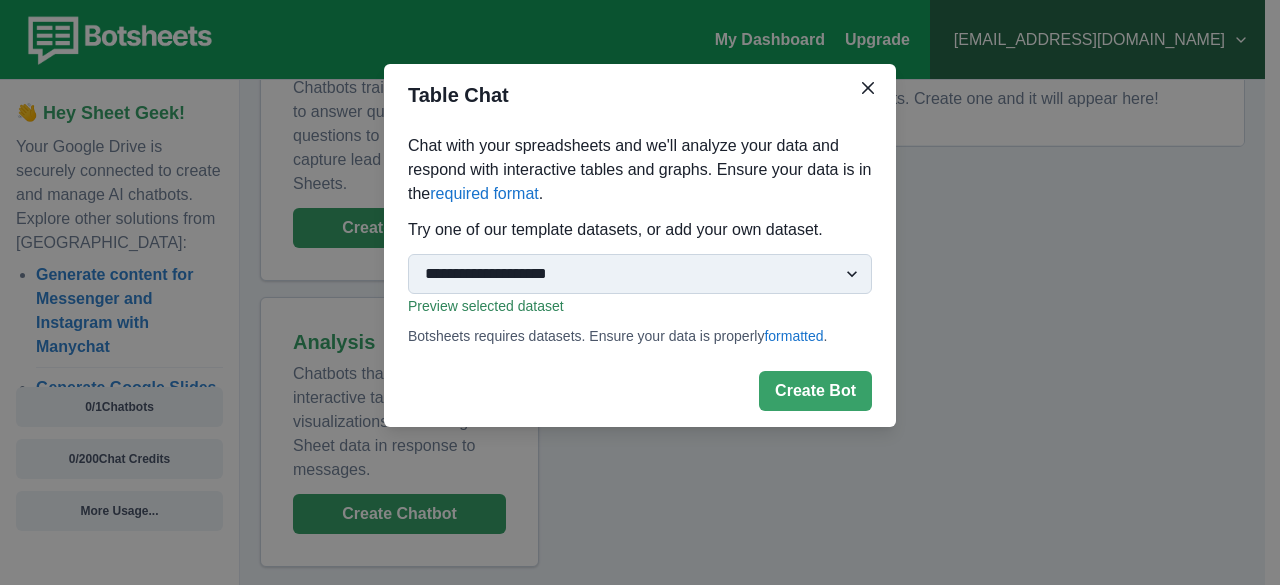 click on "**********" at bounding box center (640, 274) 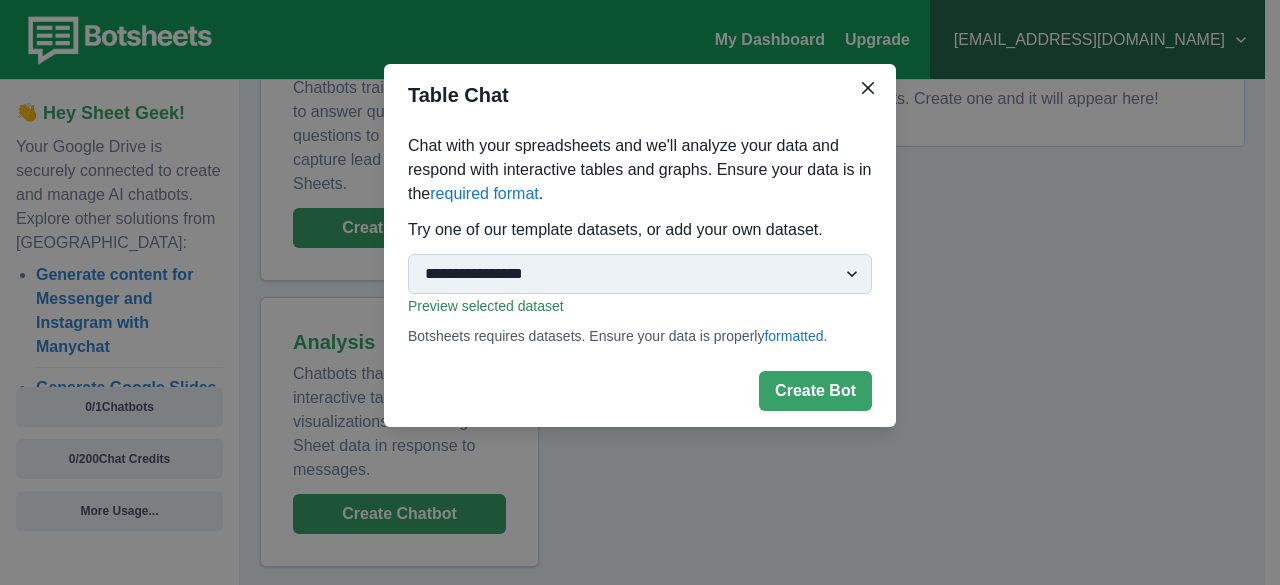 click on "**********" at bounding box center (640, 274) 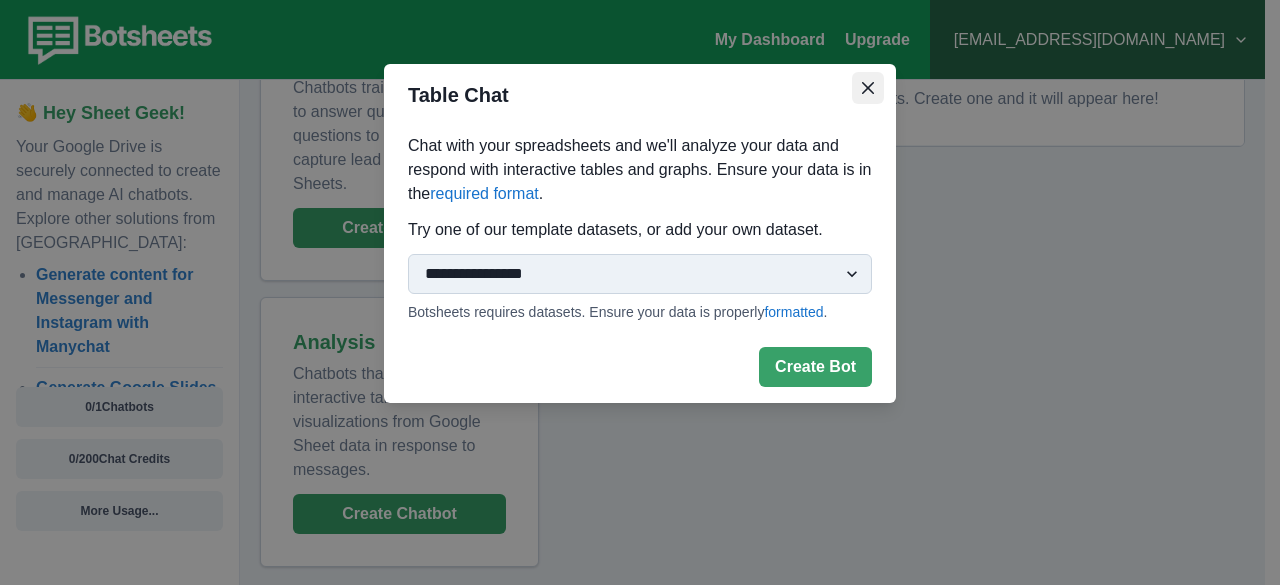 click at bounding box center [868, 88] 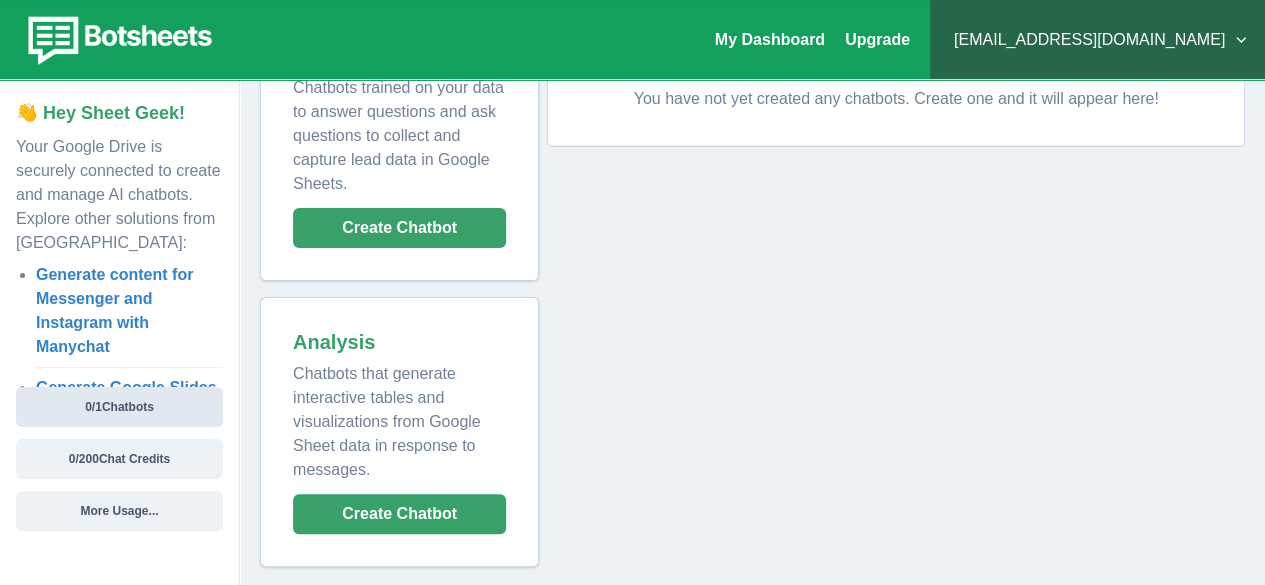 click on "0 / 1  Chatbots" at bounding box center (119, 407) 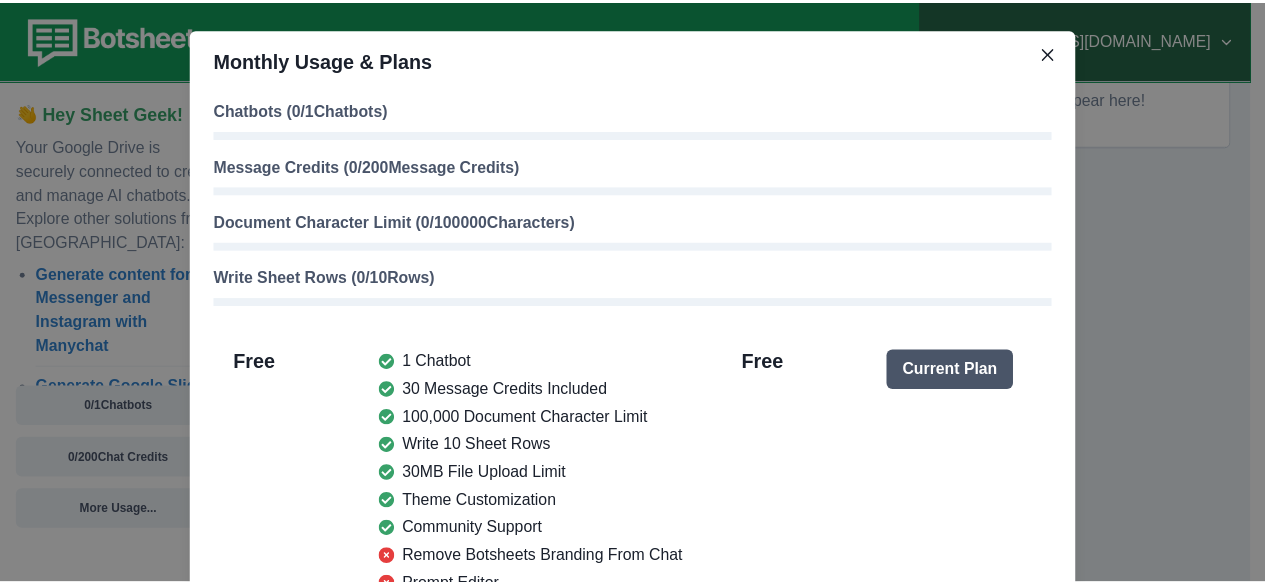 scroll, scrollTop: 0, scrollLeft: 0, axis: both 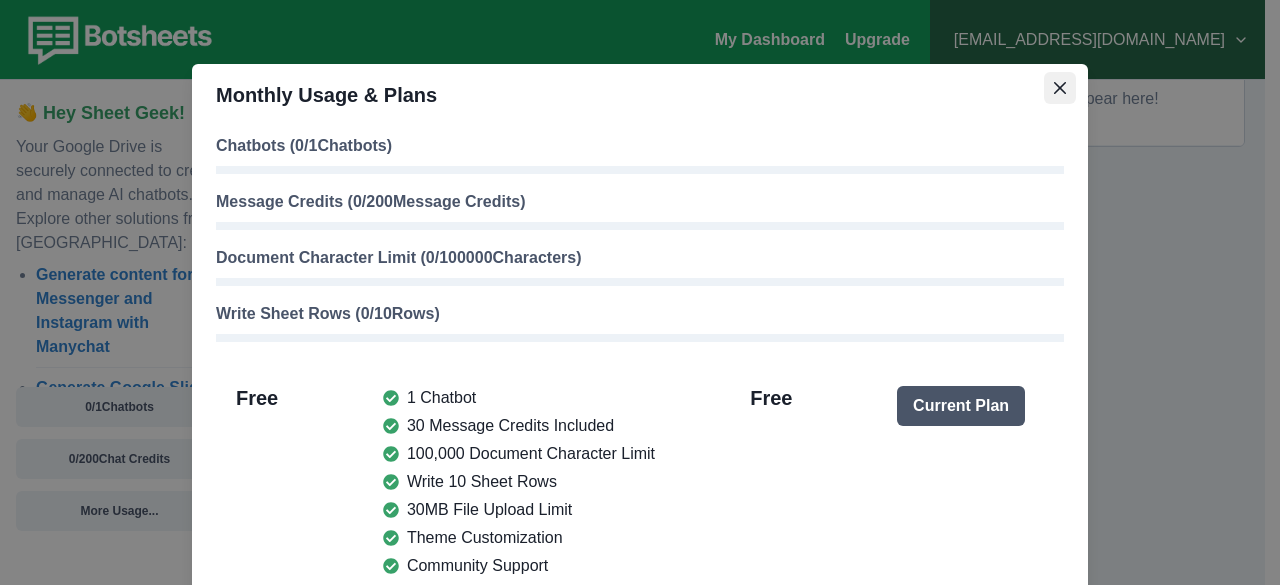 click at bounding box center [1060, 88] 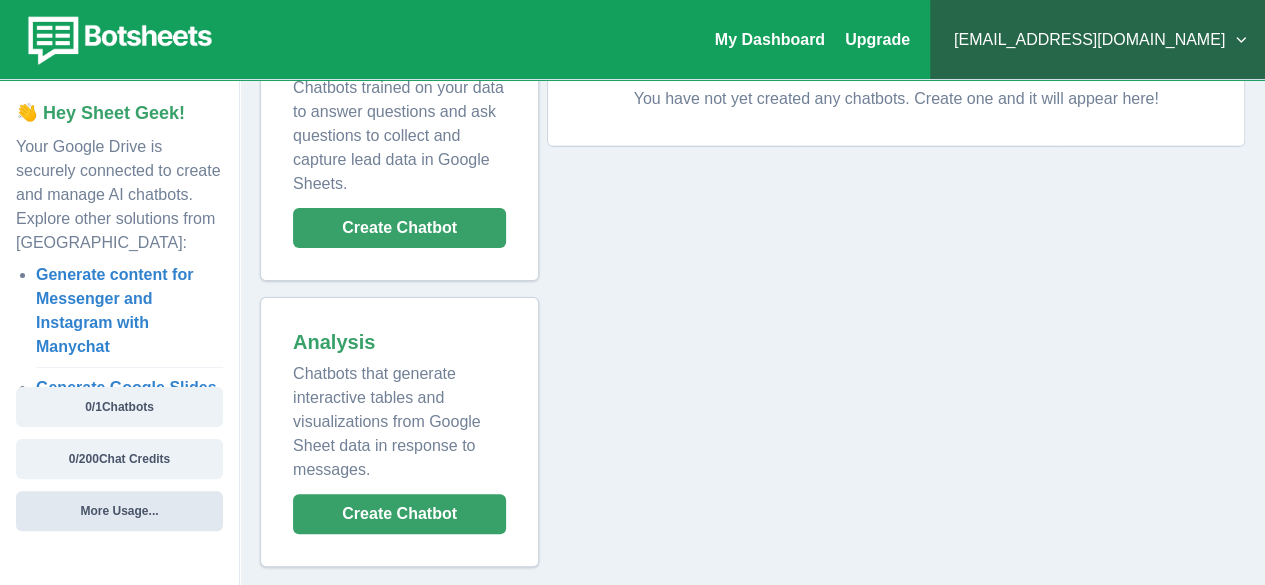 click on "More Usage..." at bounding box center (119, 511) 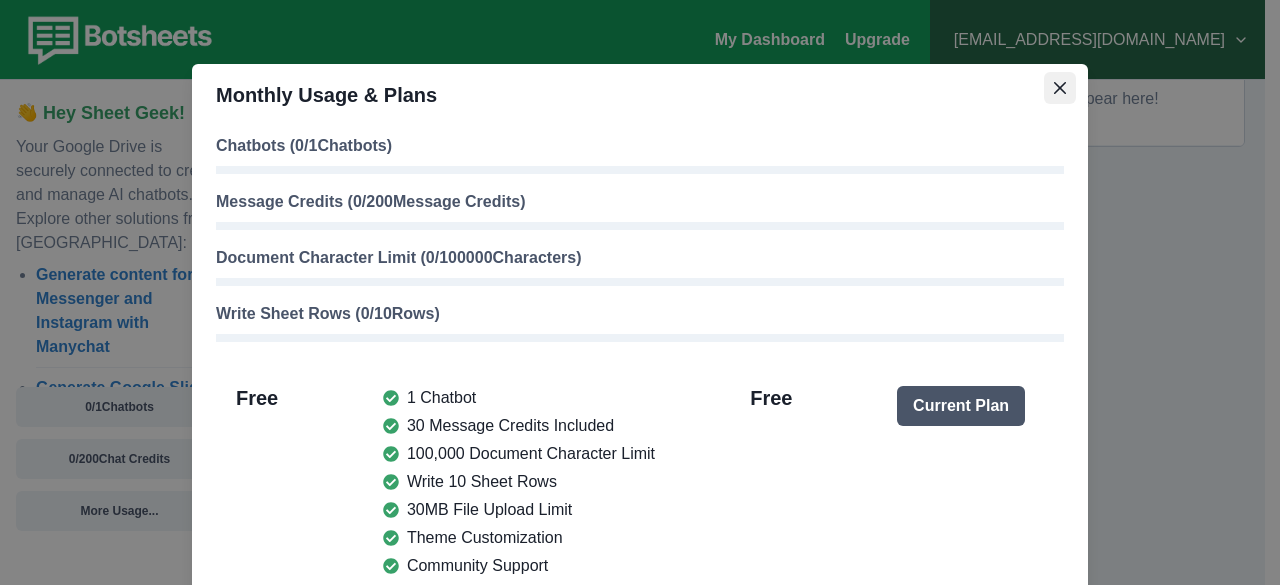 click 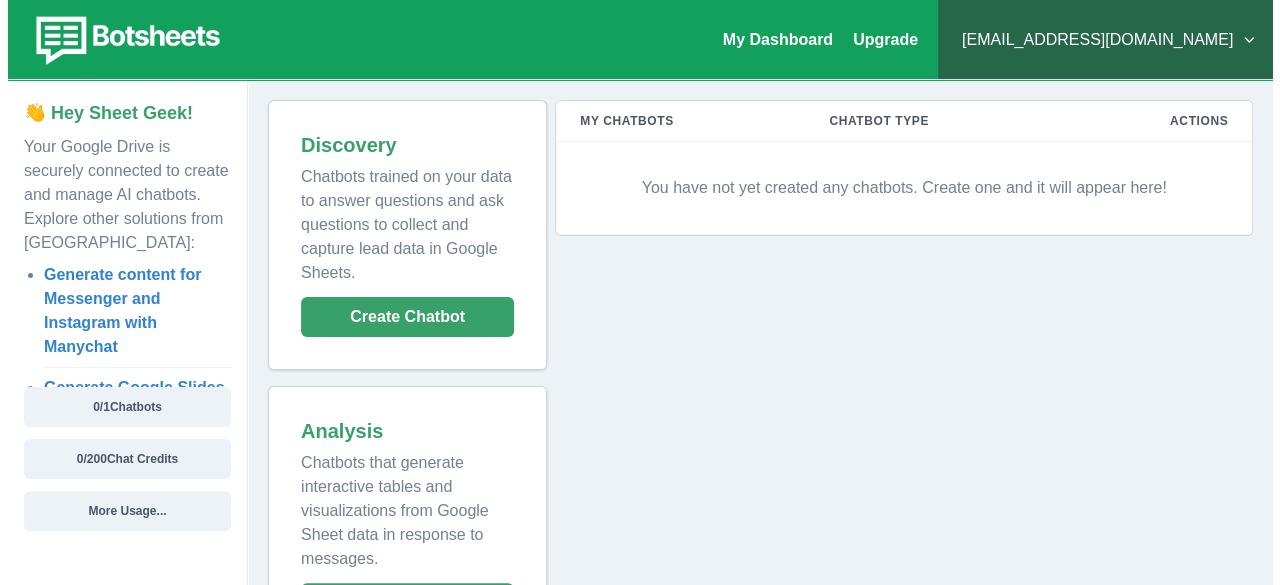 scroll, scrollTop: 89, scrollLeft: 0, axis: vertical 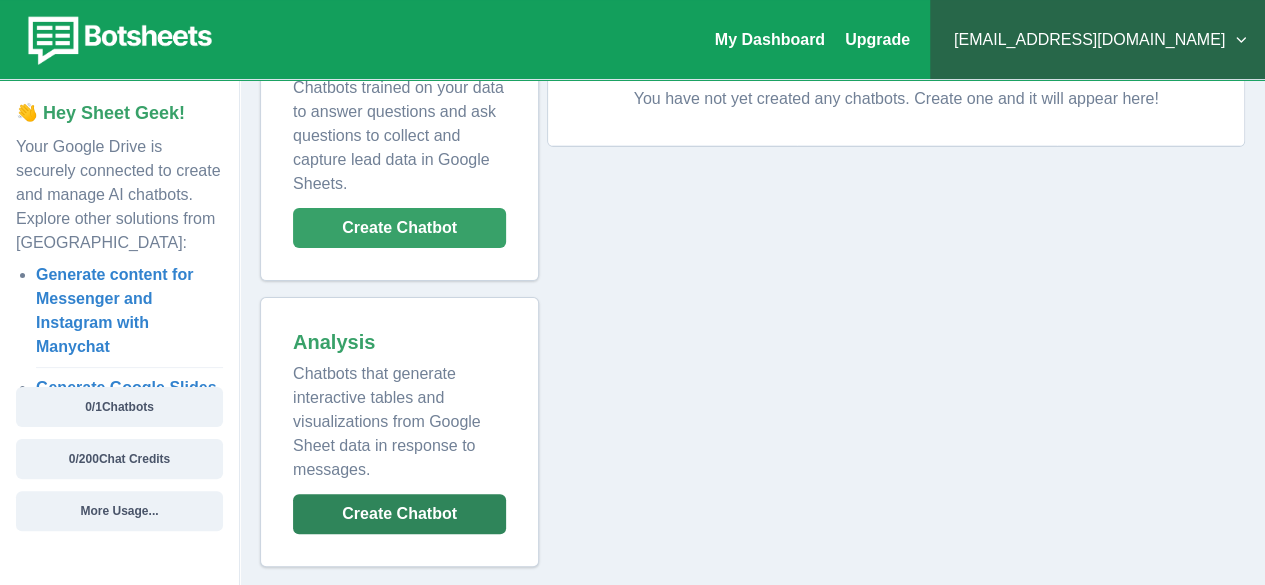 click on "Create Chatbot" at bounding box center (399, 514) 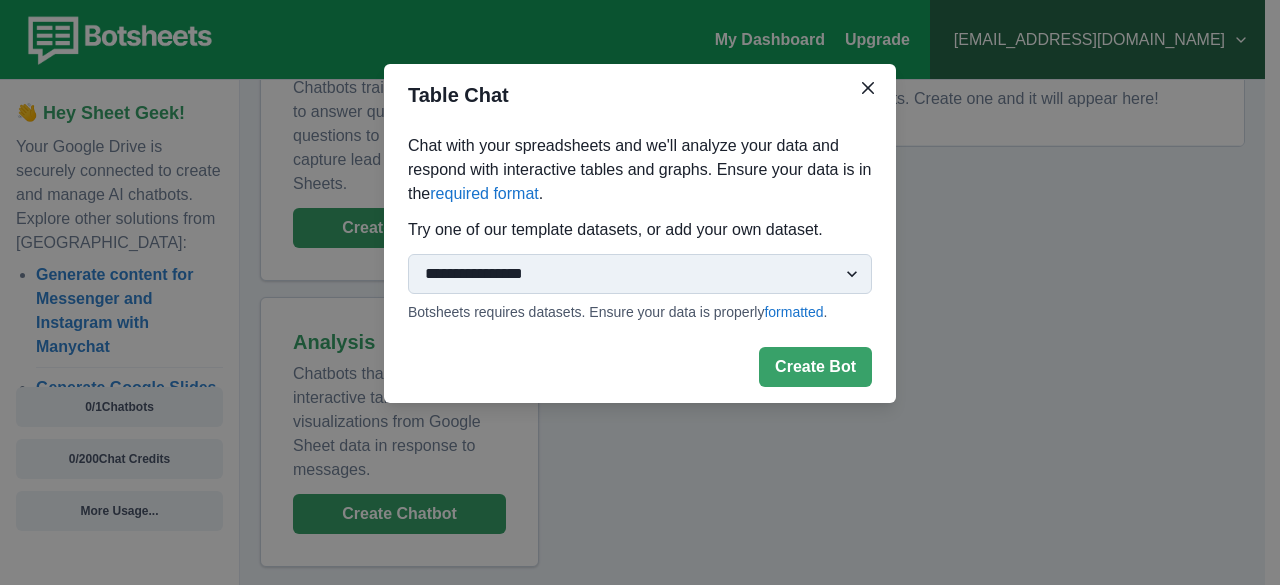 click on "**********" at bounding box center [640, 274] 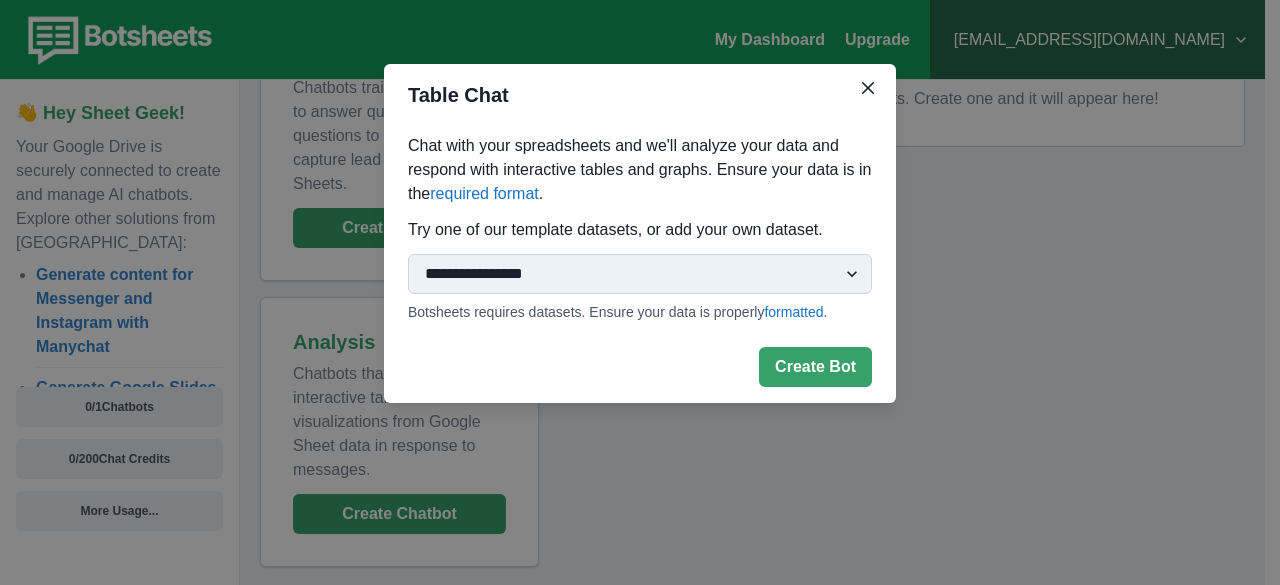 select on "**********" 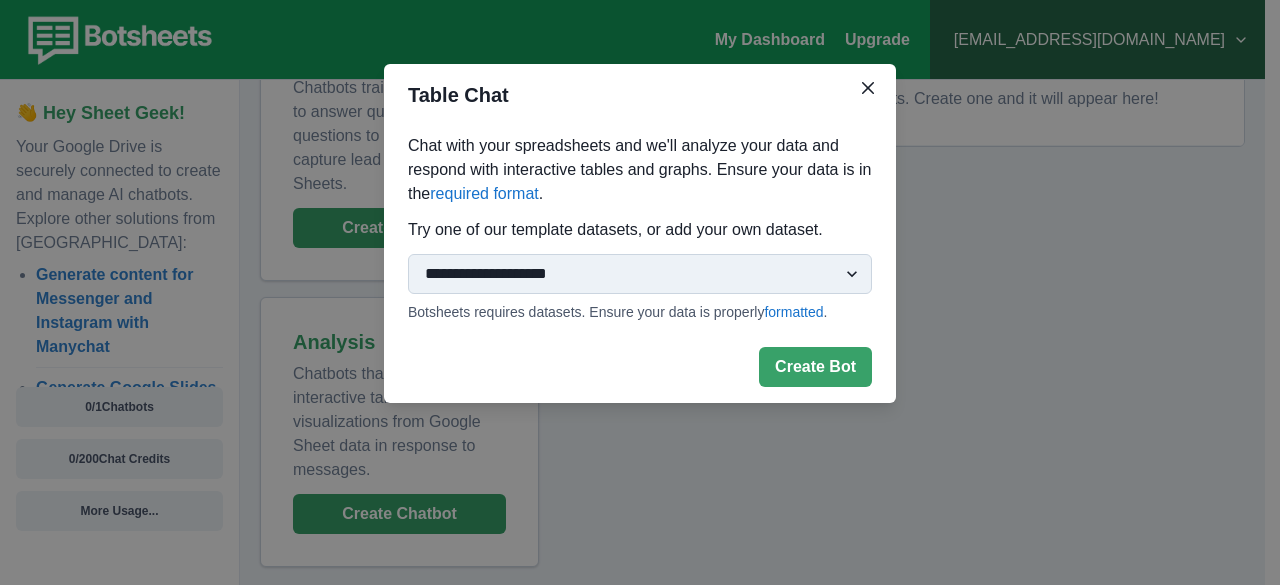 click on "**********" at bounding box center (640, 274) 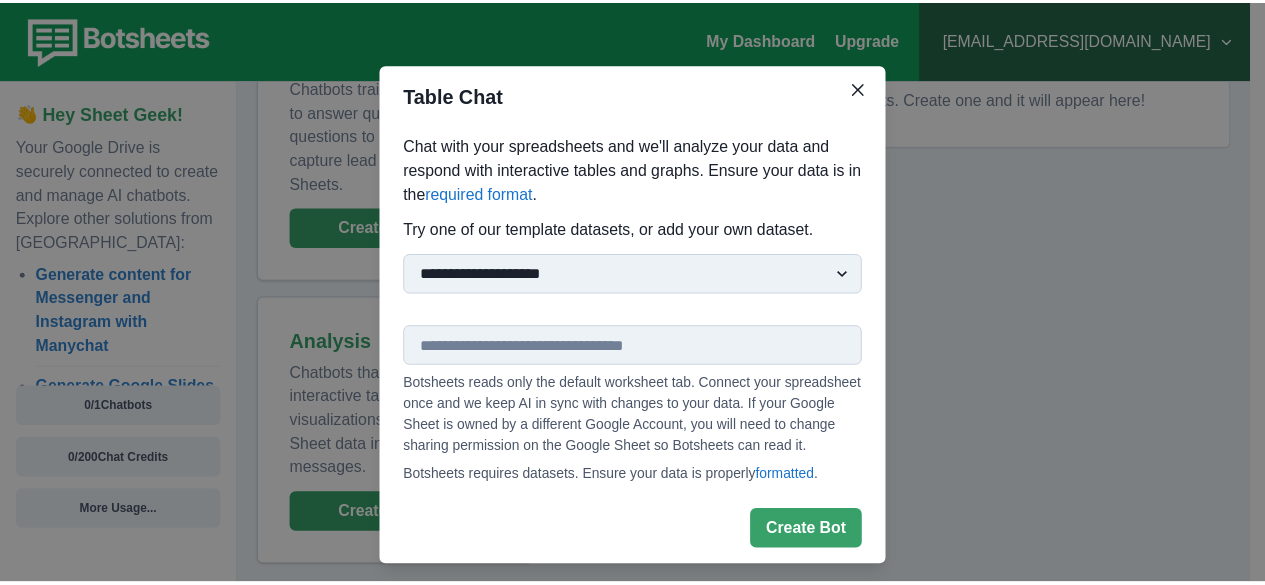 scroll, scrollTop: 46, scrollLeft: 0, axis: vertical 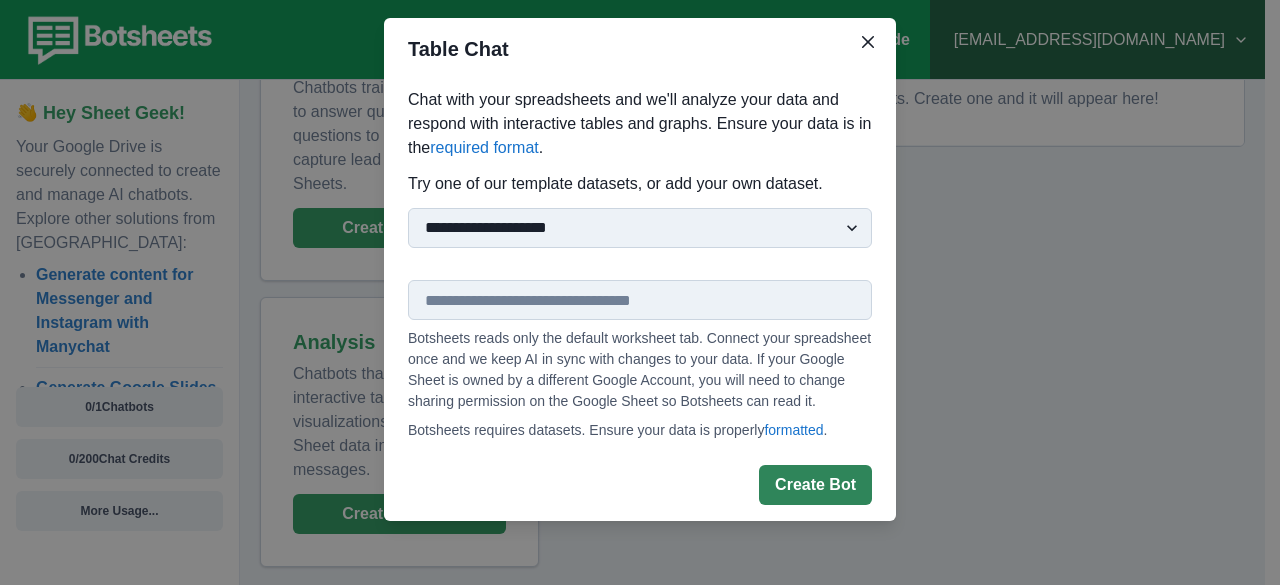 click on "Create Bot" at bounding box center [815, 485] 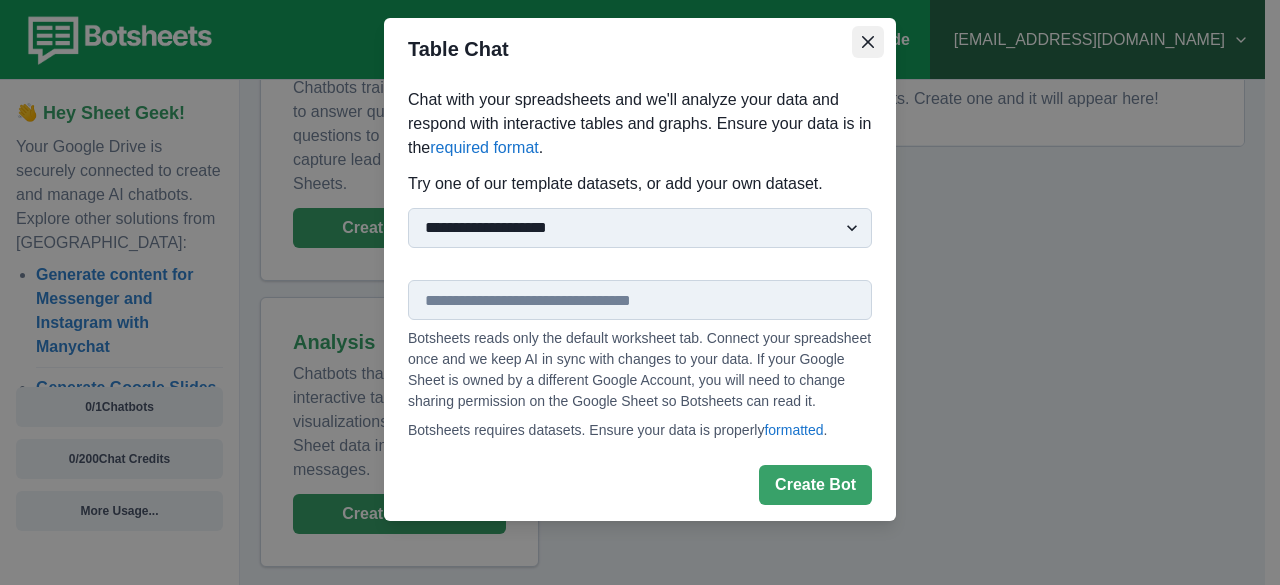 click 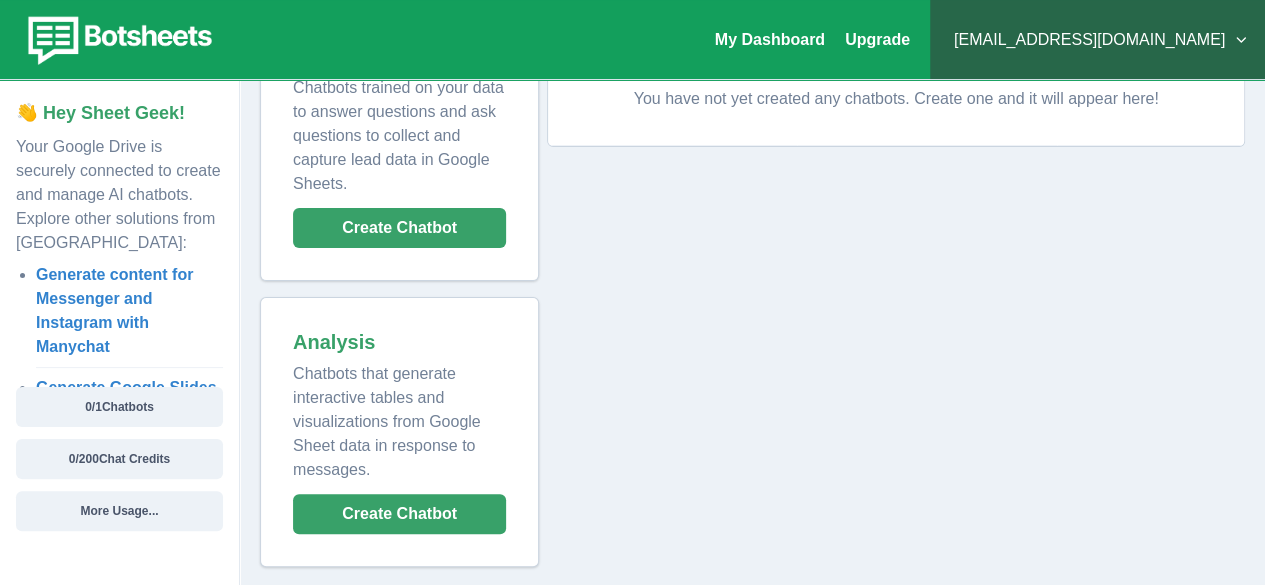 scroll, scrollTop: 0, scrollLeft: 0, axis: both 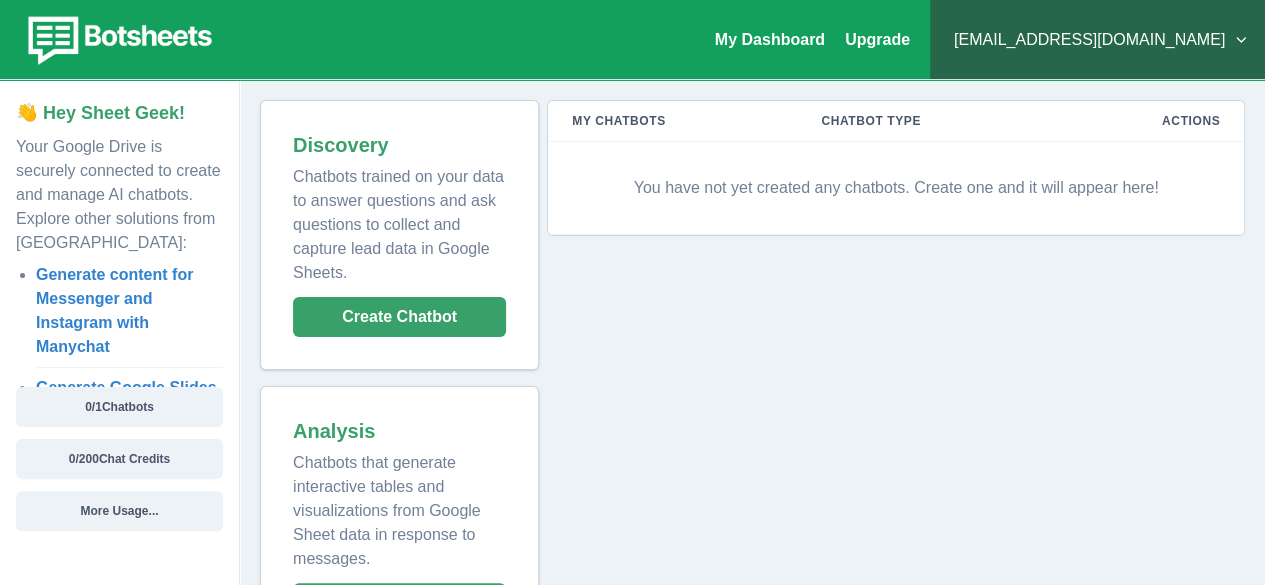 click on "[EMAIL_ADDRESS][DOMAIN_NAME]" at bounding box center [1097, 40] 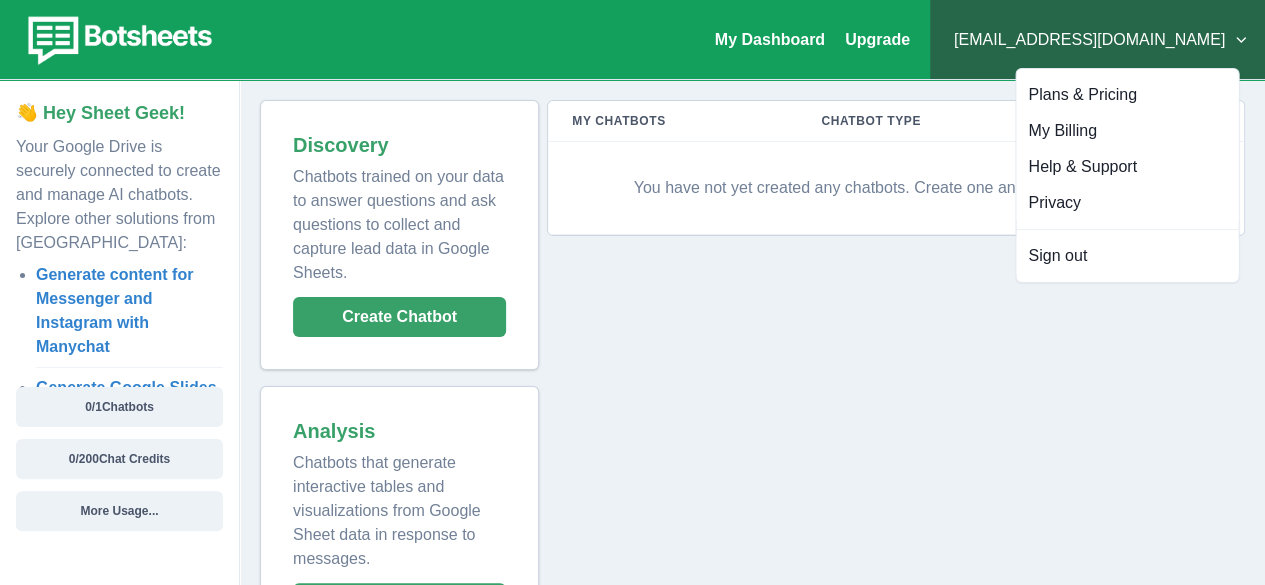 click at bounding box center (117, 40) 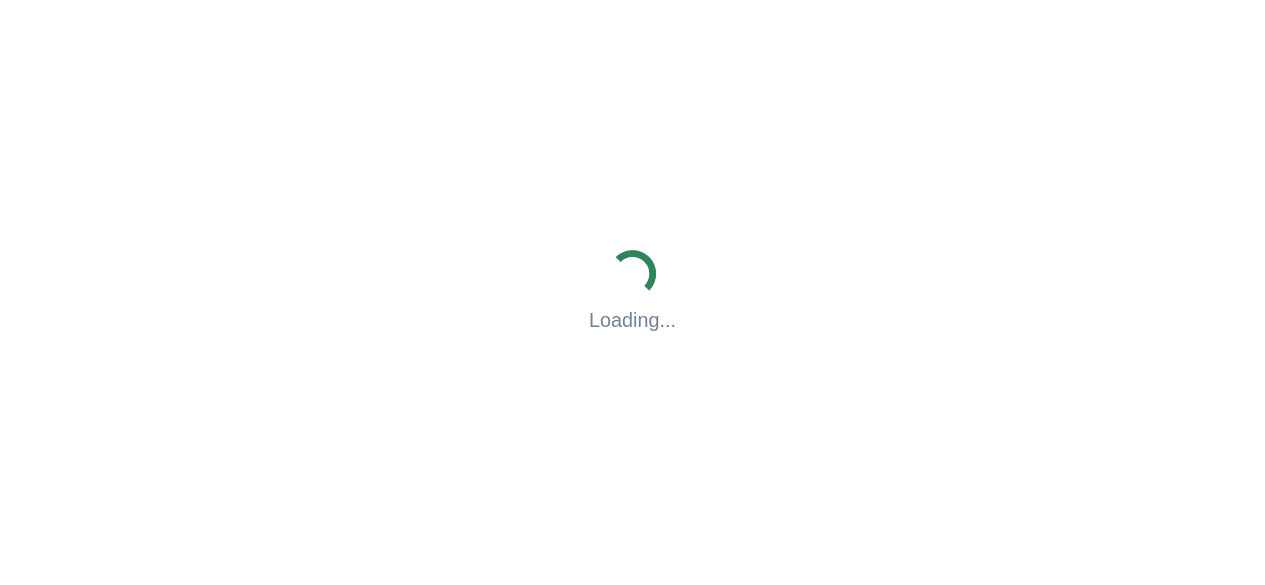 scroll, scrollTop: 0, scrollLeft: 0, axis: both 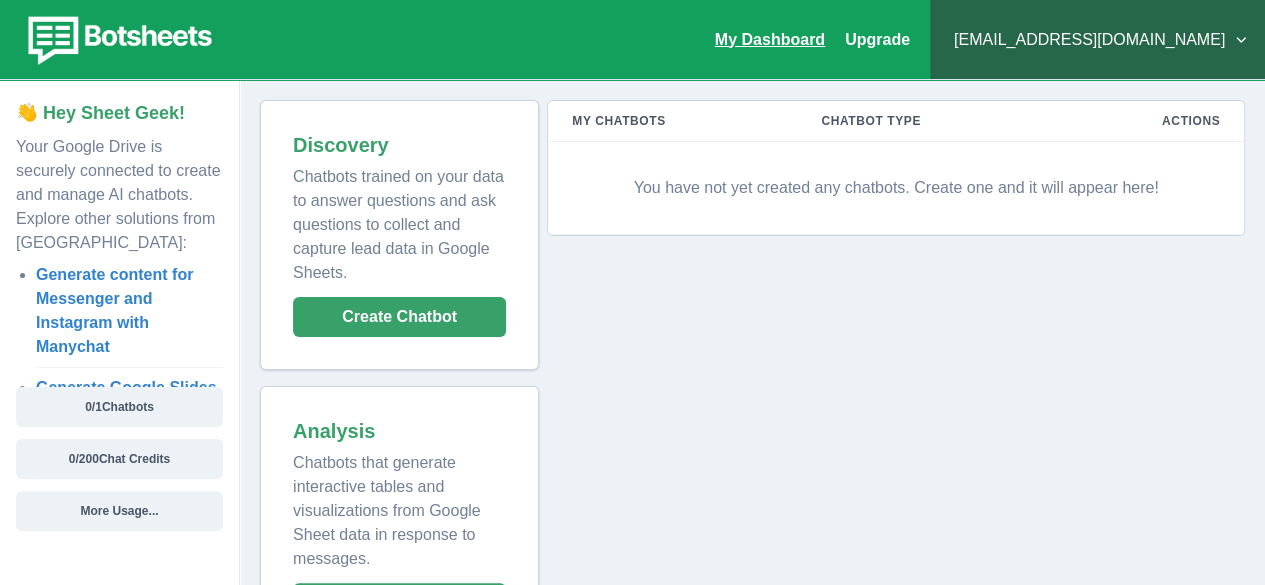 click on "My Dashboard" at bounding box center [770, 39] 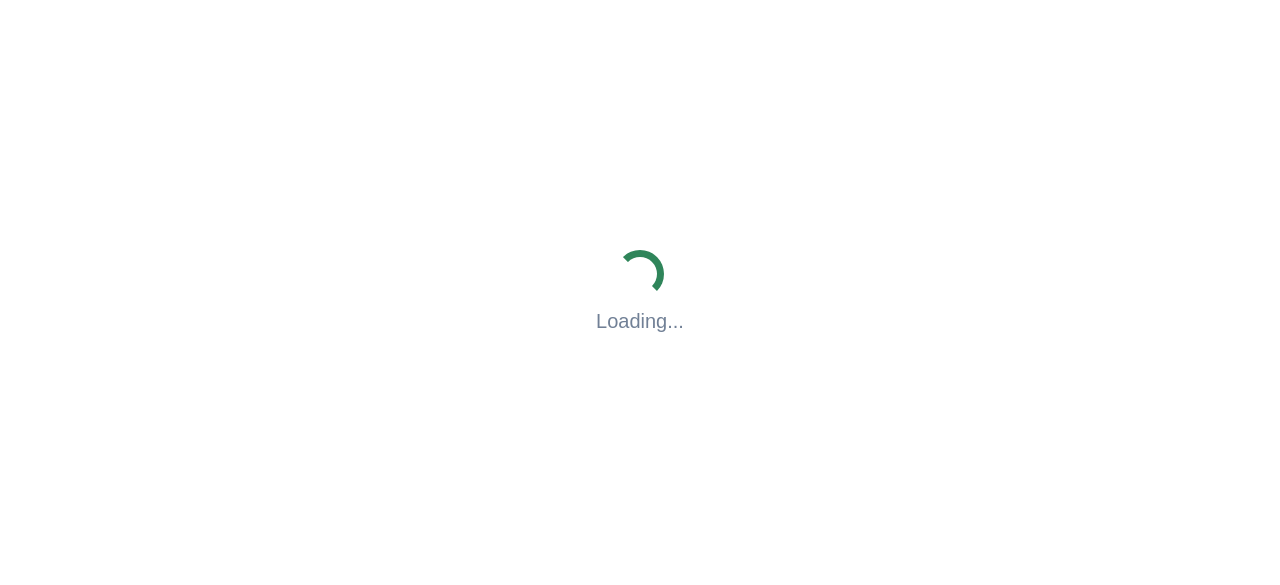 scroll, scrollTop: 0, scrollLeft: 0, axis: both 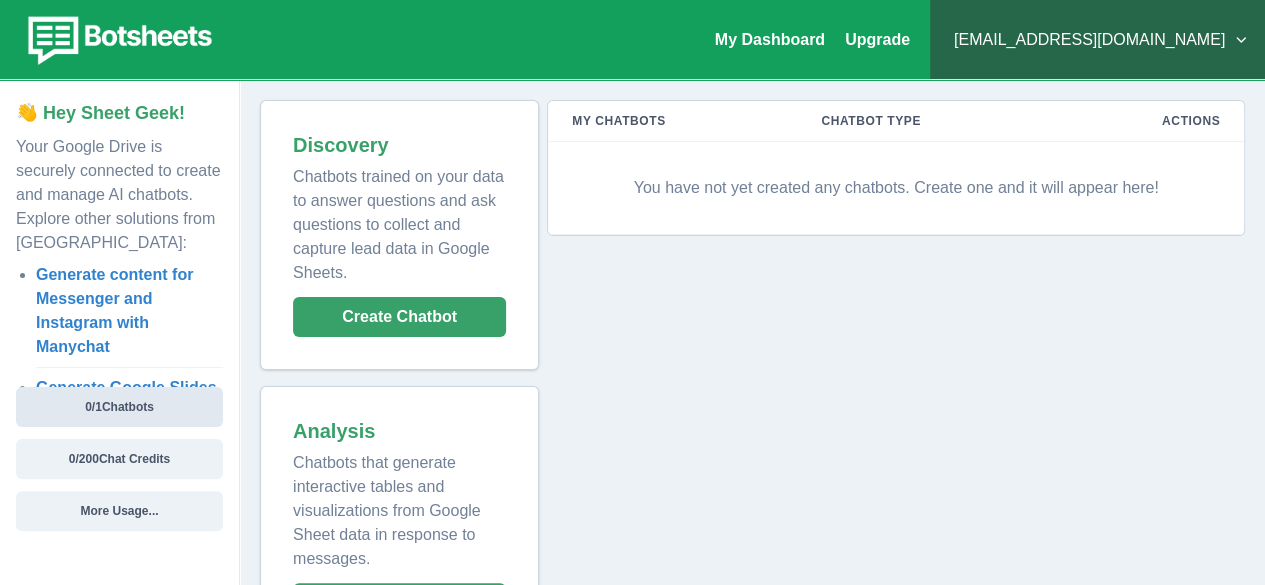 click on "0 / 1  Chatbots" at bounding box center [119, 407] 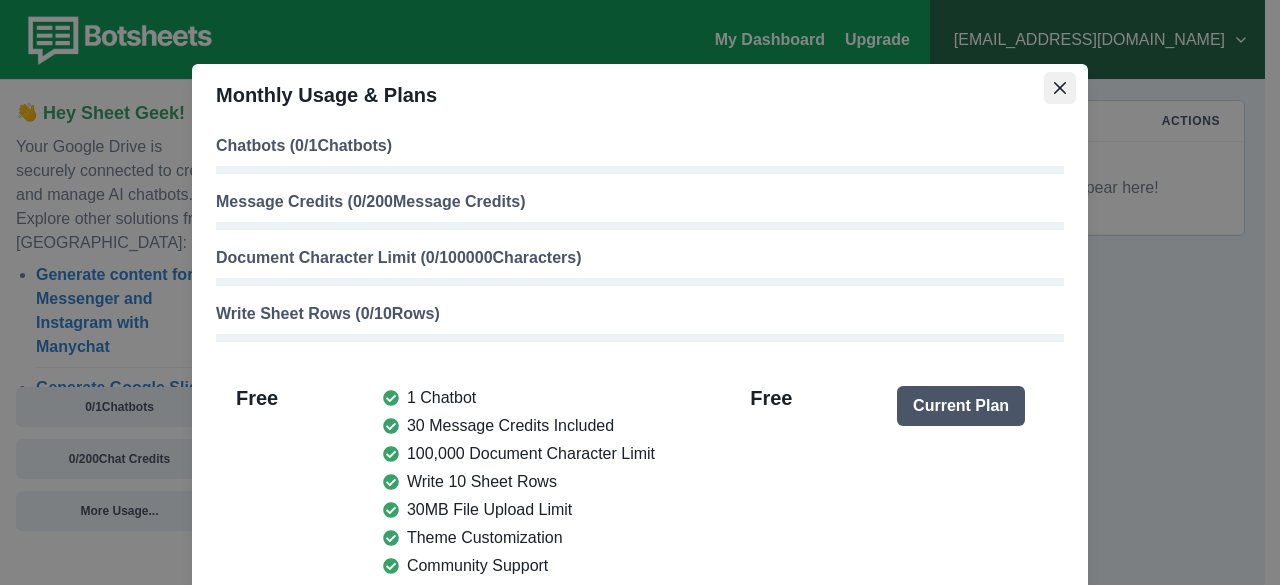 click at bounding box center (1060, 88) 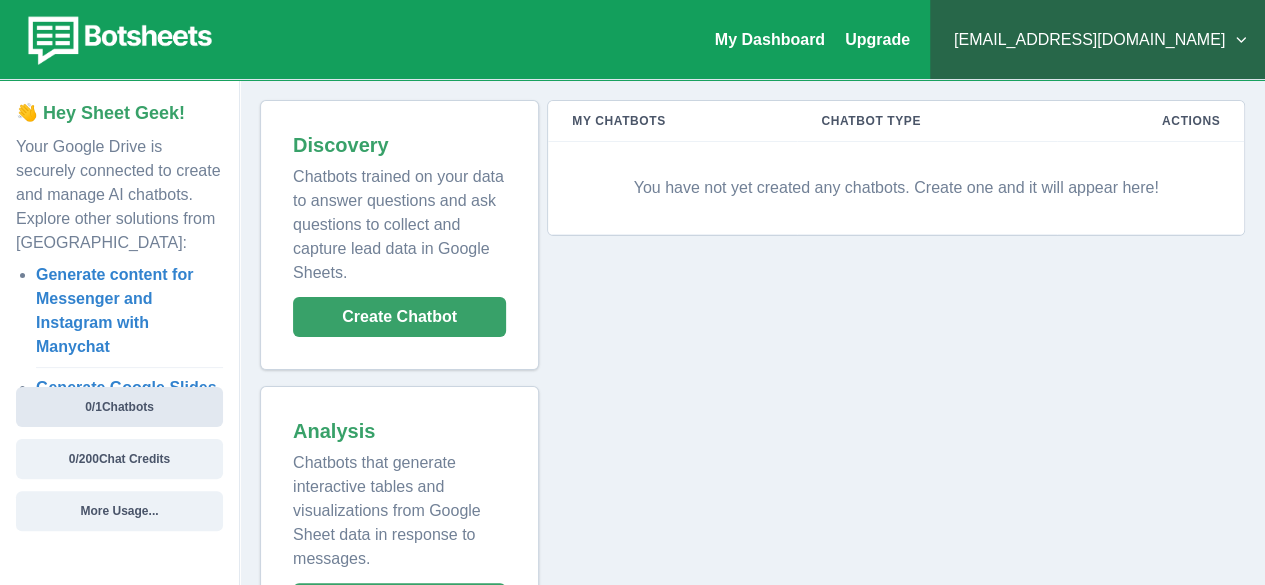 click on "0 / 1  Chatbots" at bounding box center (119, 407) 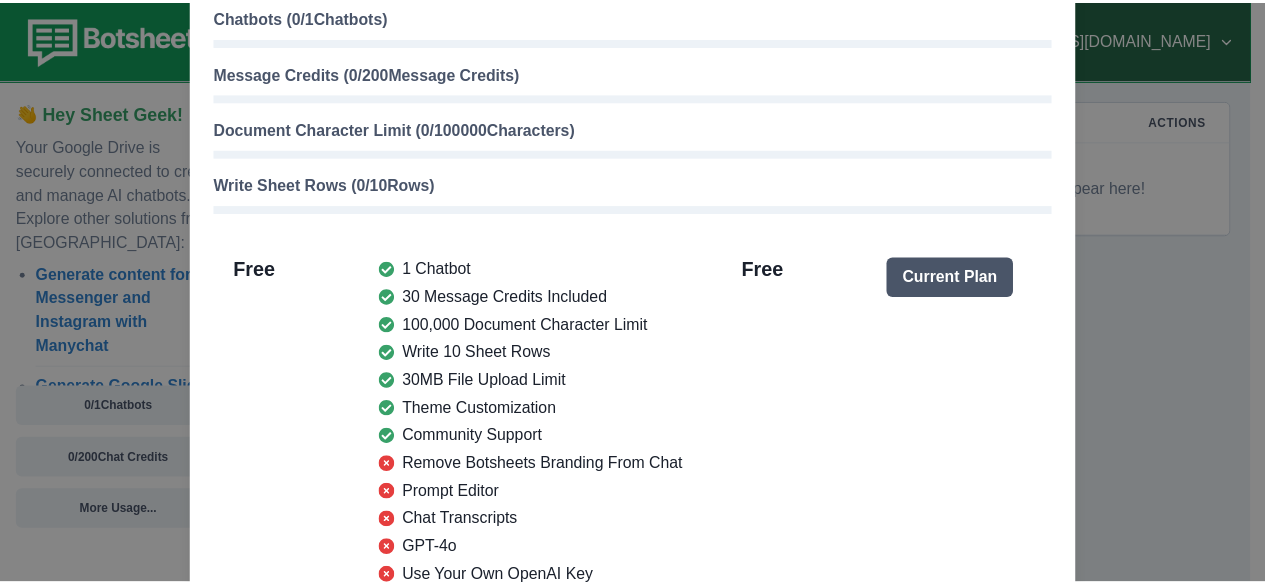 scroll, scrollTop: 0, scrollLeft: 0, axis: both 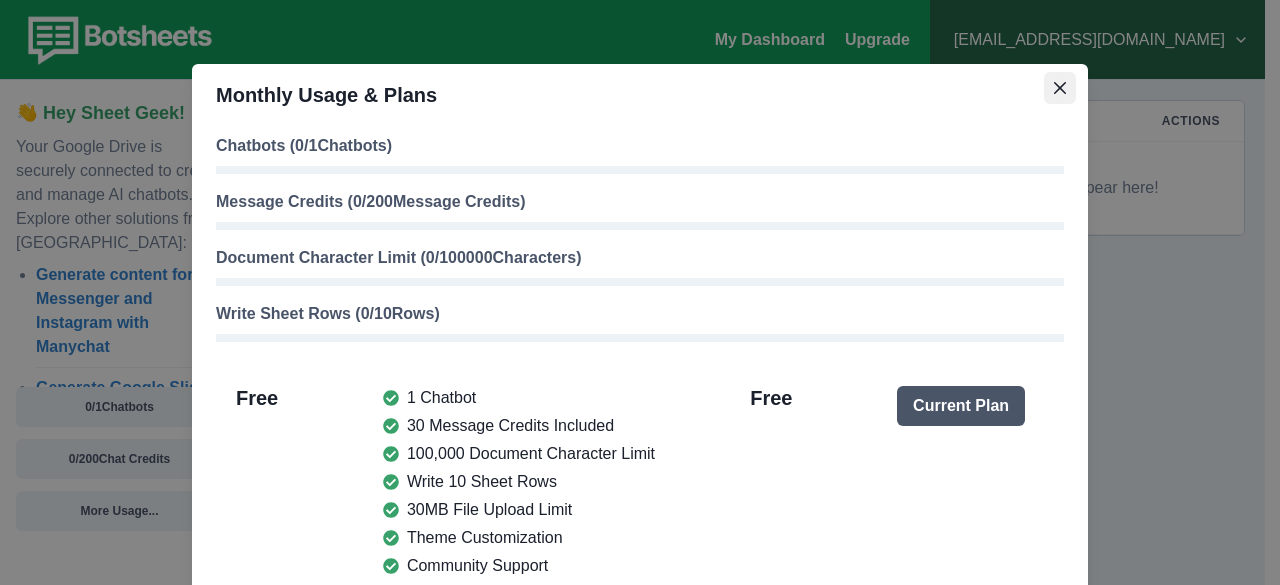 click 